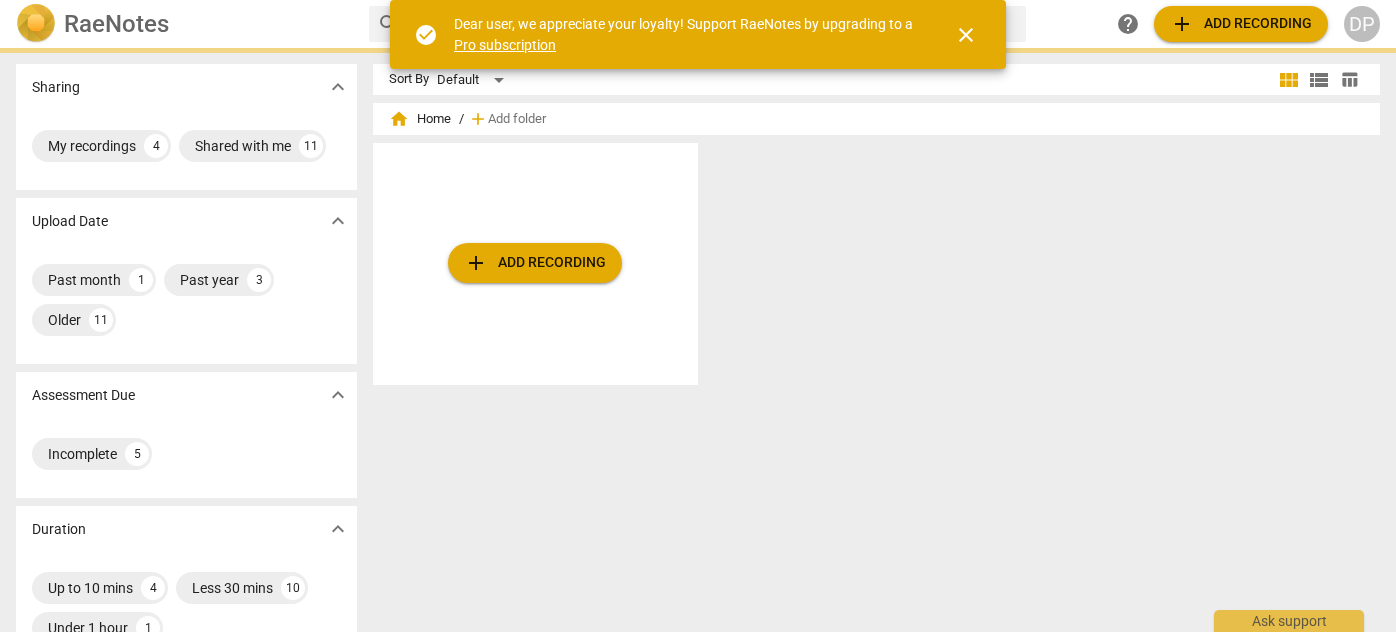 scroll, scrollTop: 0, scrollLeft: 0, axis: both 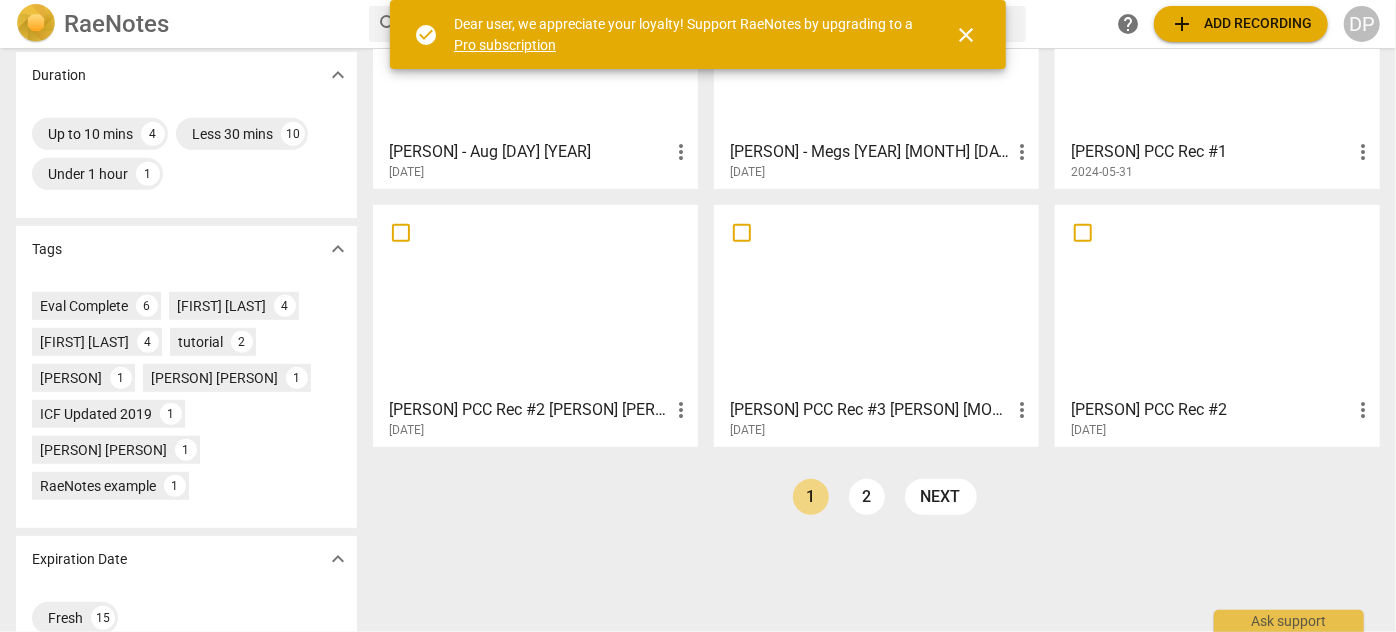 click on "[PERSON] PCC Rec #3 [PERSON] [MONTH] [YEAR]" at bounding box center [870, 410] 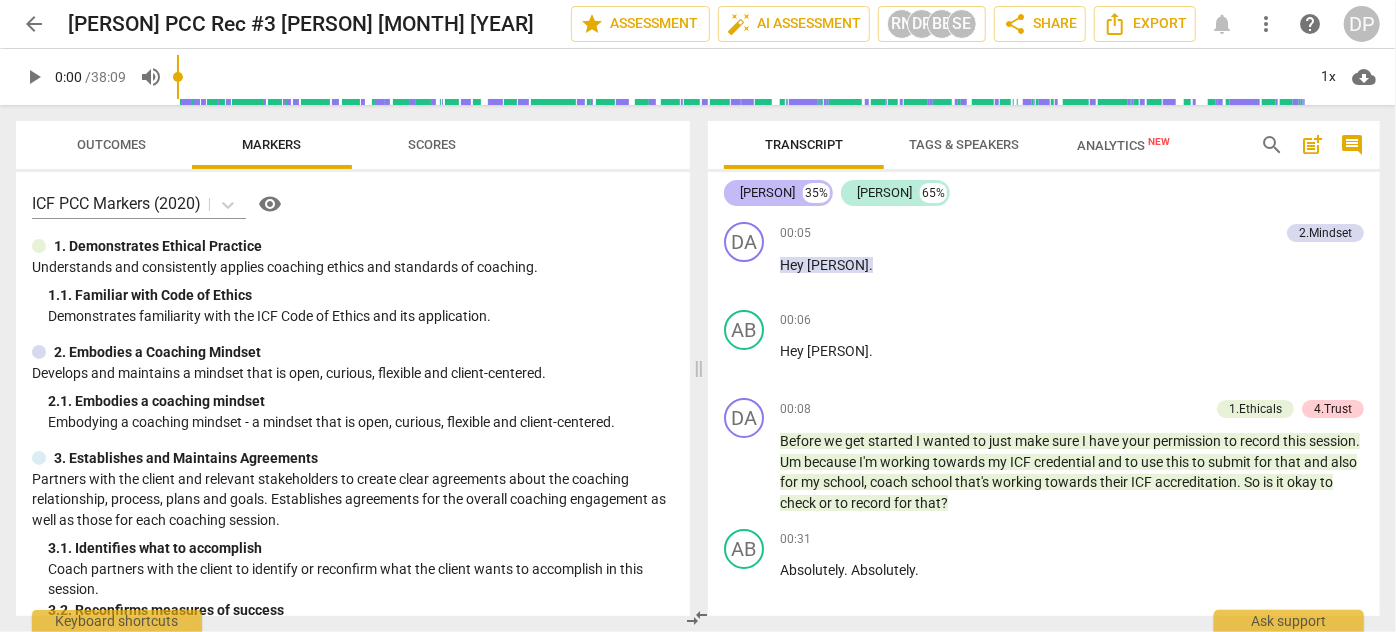 click on "[PERSON]" at bounding box center (767, 193) 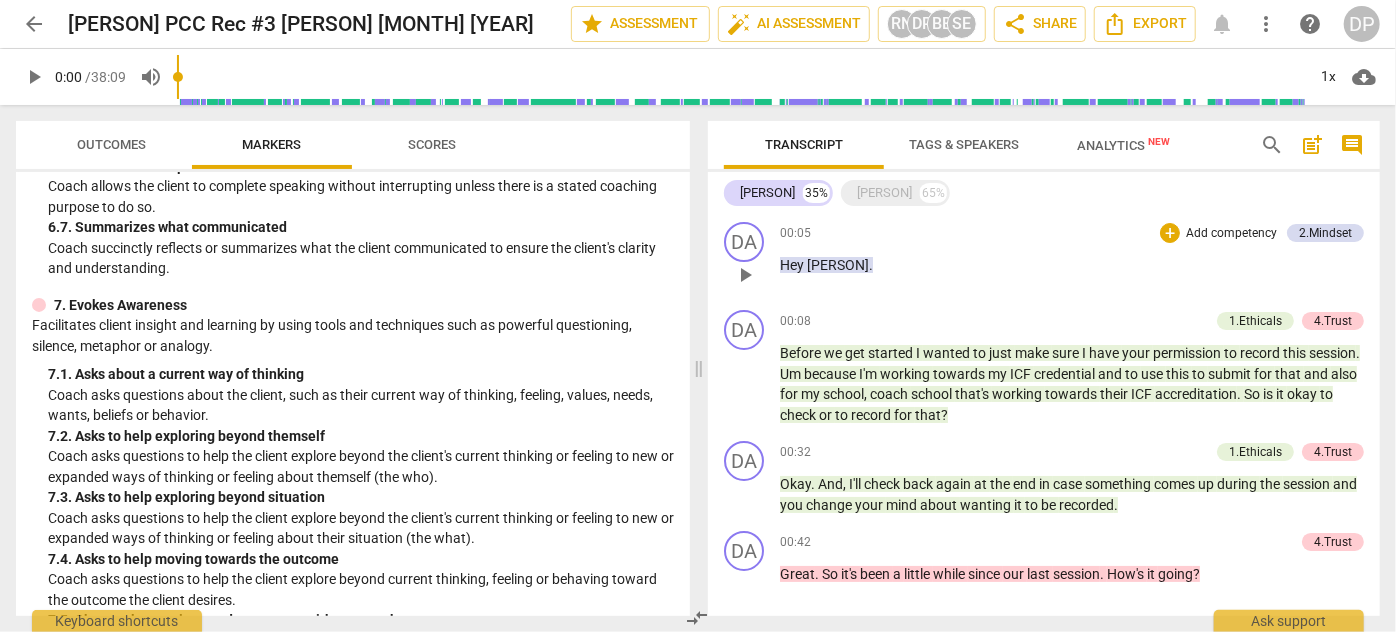 scroll, scrollTop: 1786, scrollLeft: 0, axis: vertical 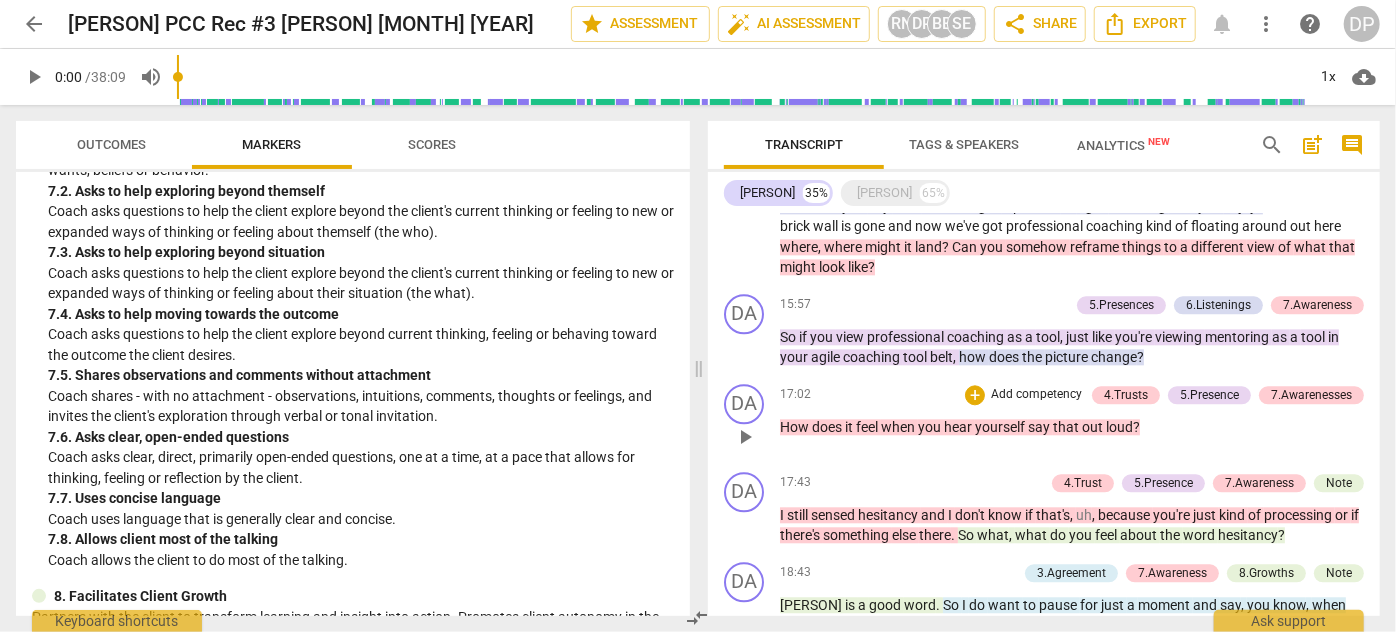 click on "out" at bounding box center [1094, 427] 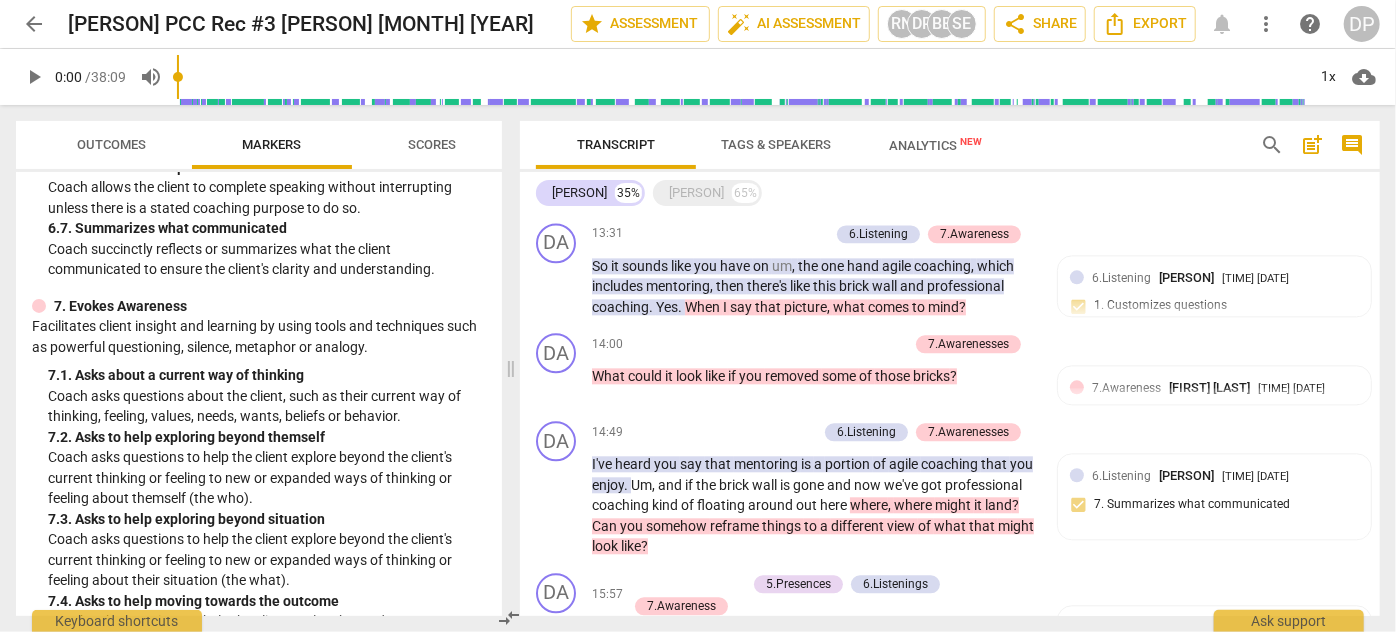 scroll, scrollTop: 2922, scrollLeft: 0, axis: vertical 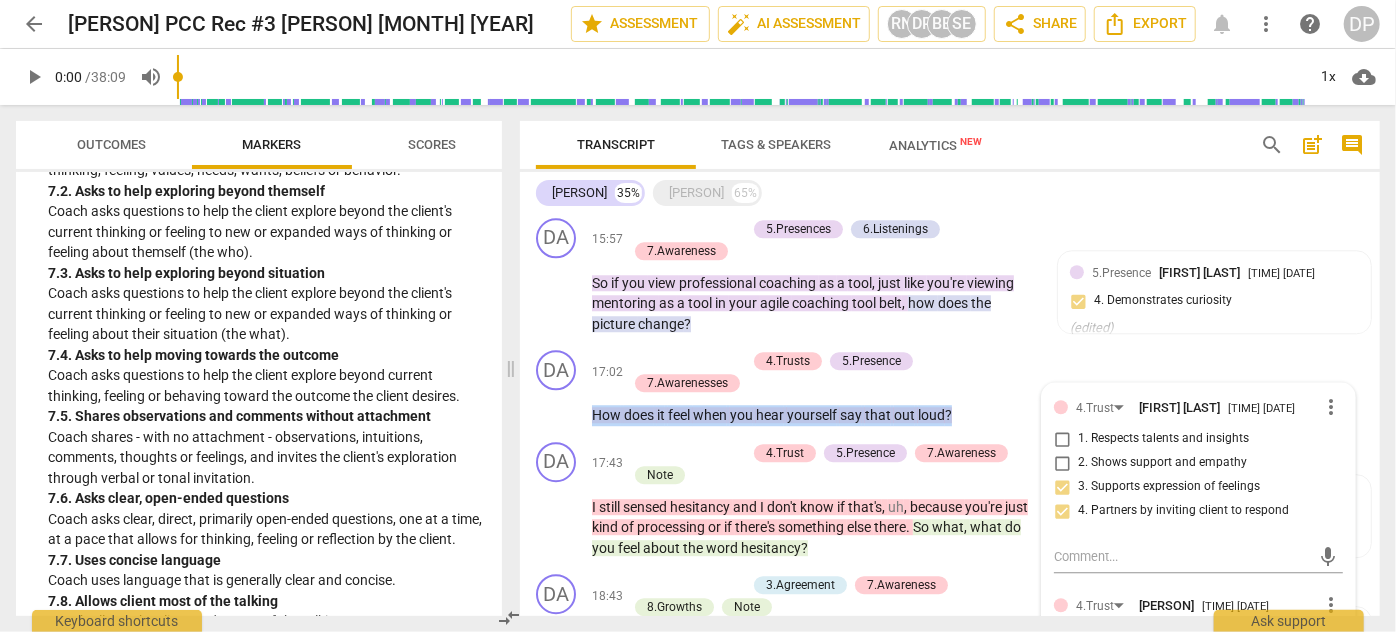 drag, startPoint x: 591, startPoint y: 427, endPoint x: 952, endPoint y: 434, distance: 361.06787 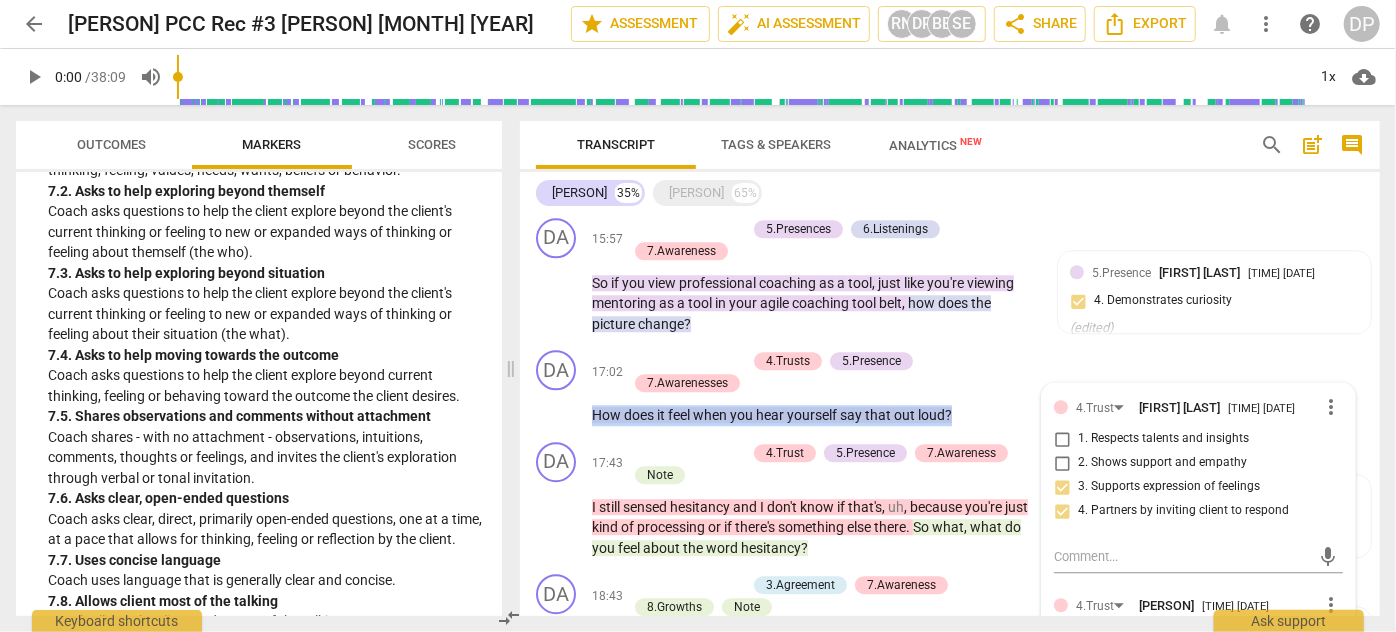 click on "How   does   it   feel   when   you   hear   yourself   say   that   out   loud ?" at bounding box center [813, 415] 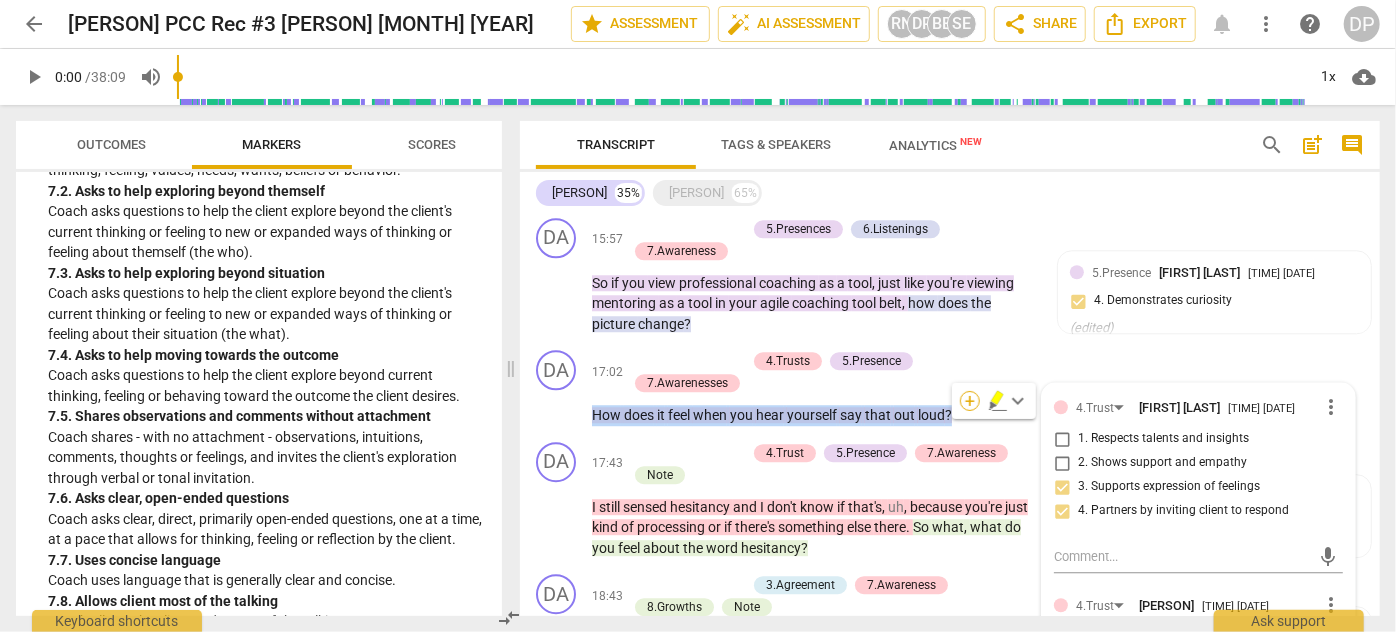 click on "+" at bounding box center [970, 401] 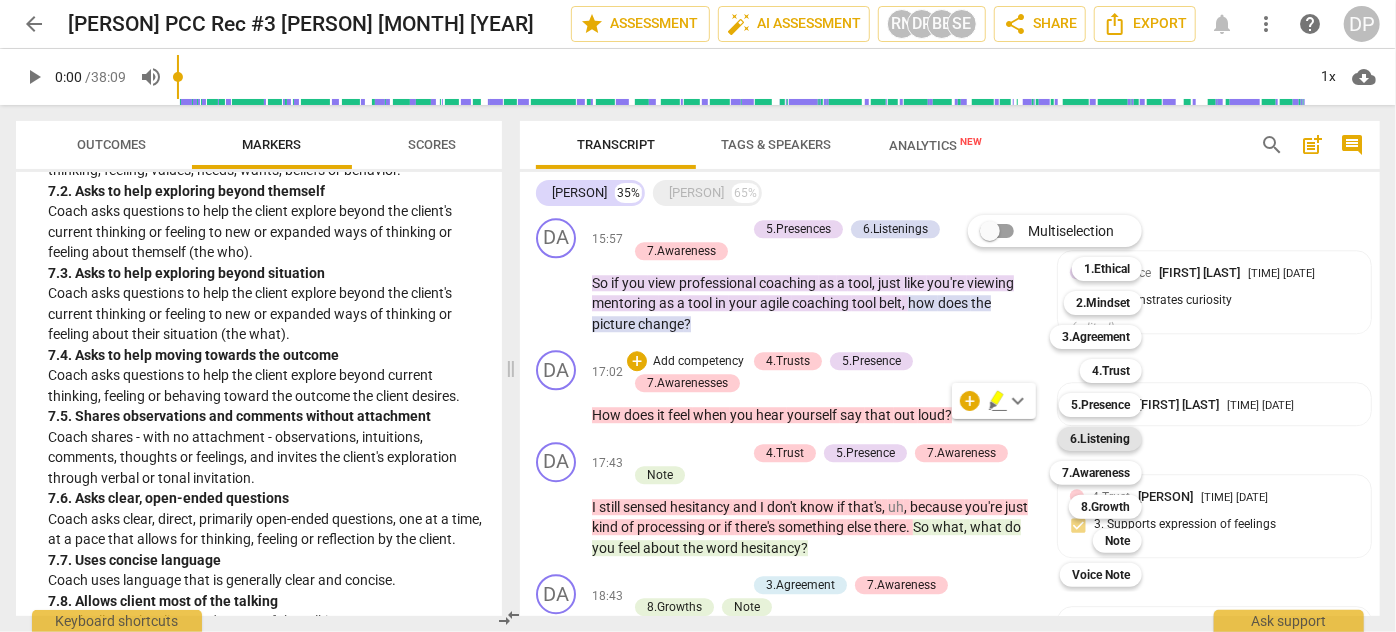 click on "6.Listening" at bounding box center [1100, 439] 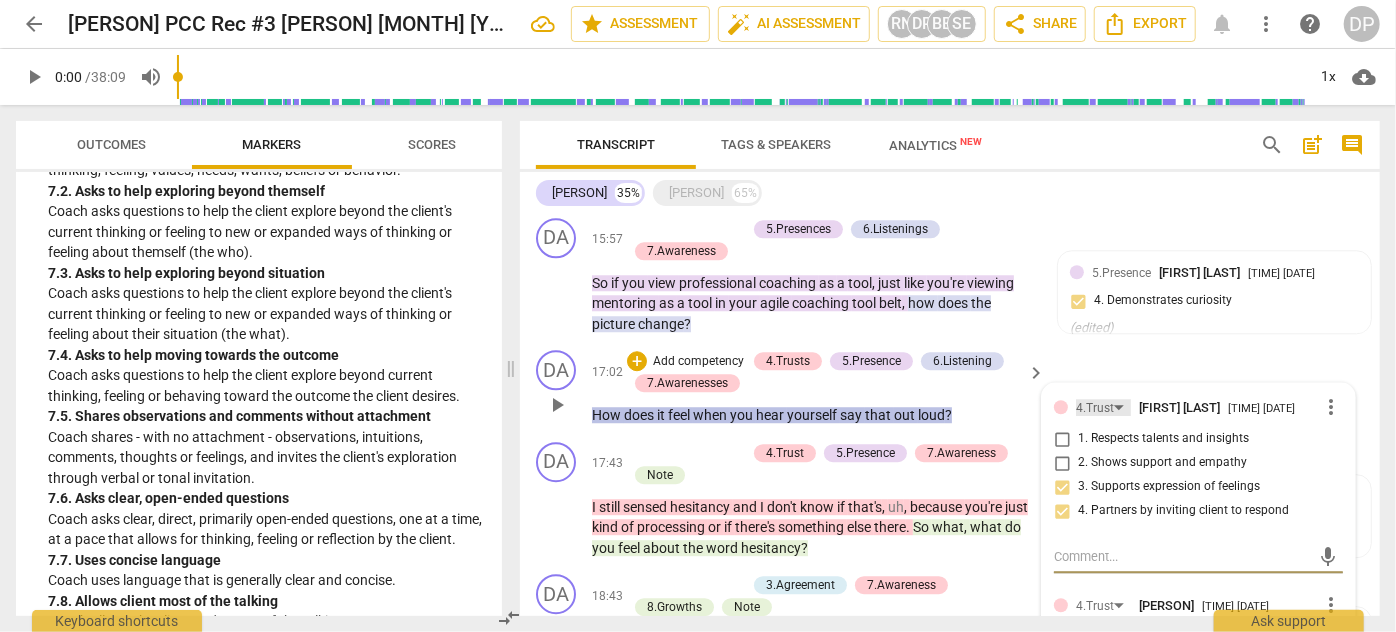 click on "4.Trust" at bounding box center [1103, 407] 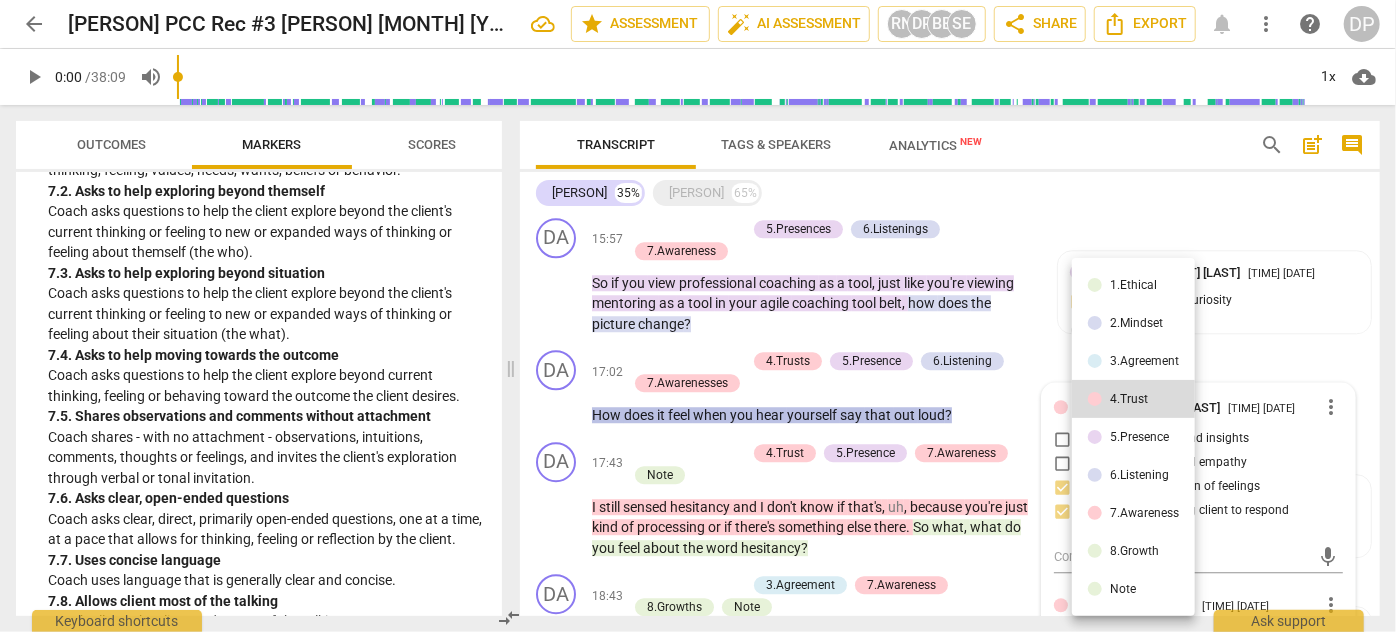 click on "6.Listening" at bounding box center (1139, 475) 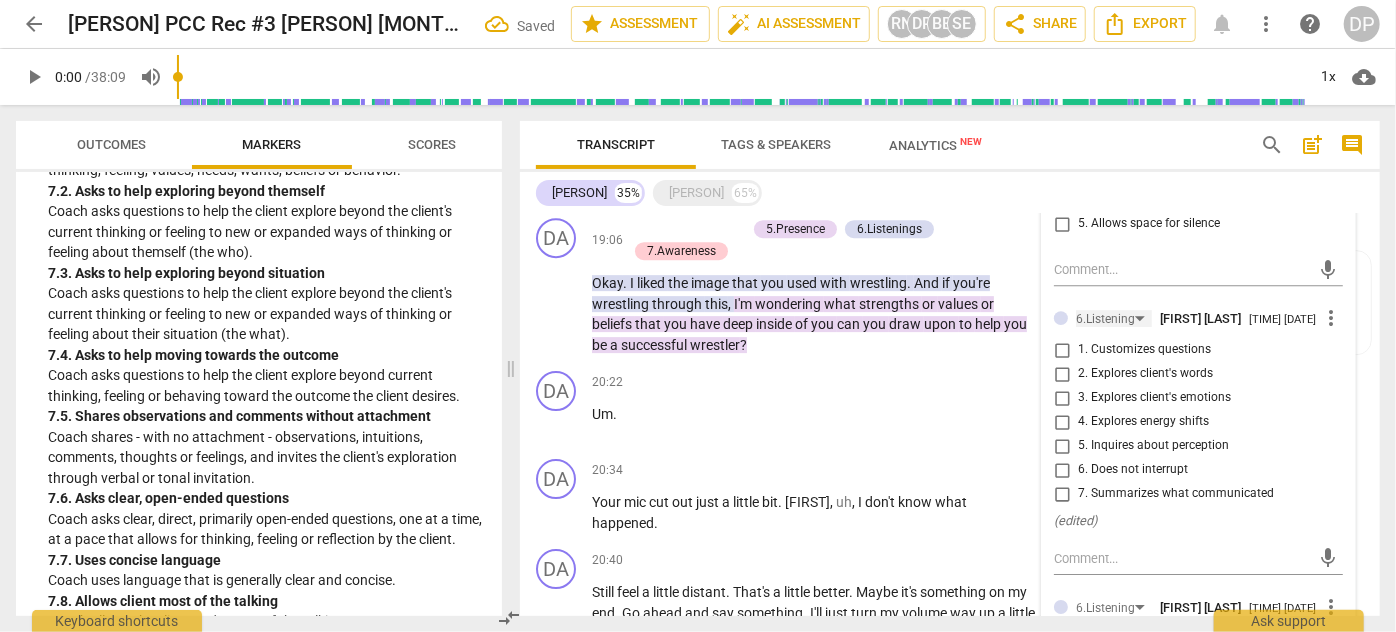 scroll, scrollTop: 3259, scrollLeft: 0, axis: vertical 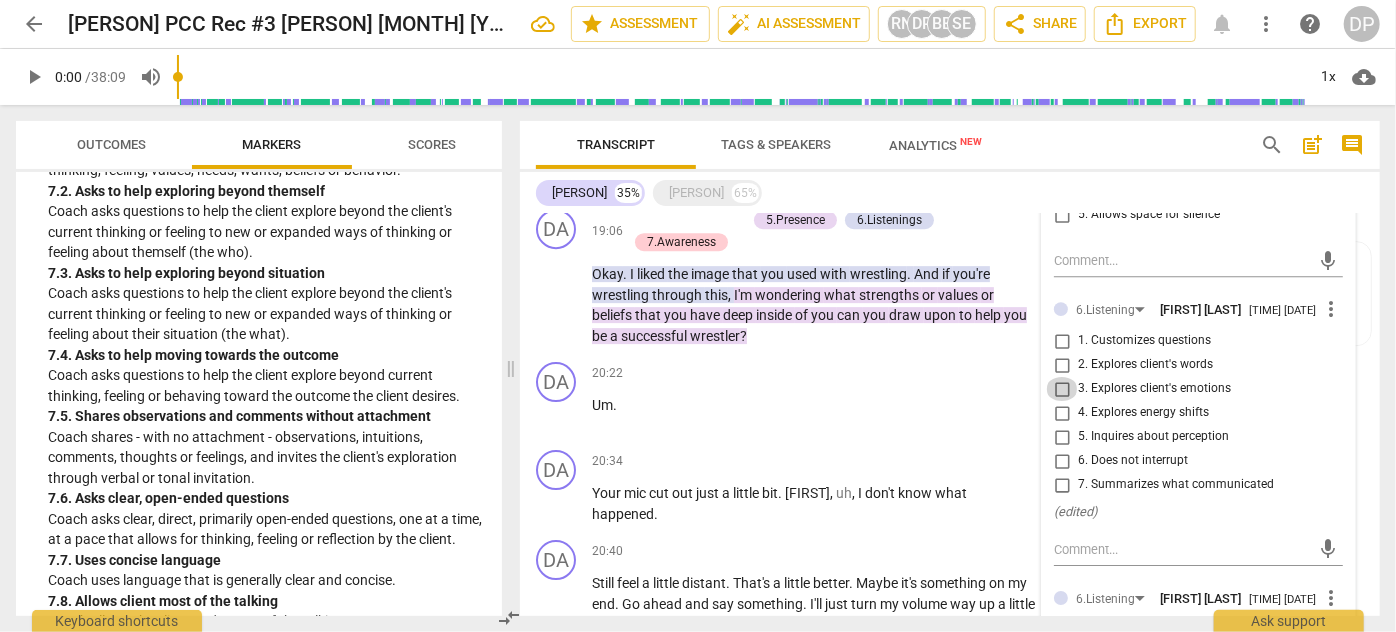 click on "3. Explores client's emotions" at bounding box center [1062, 389] 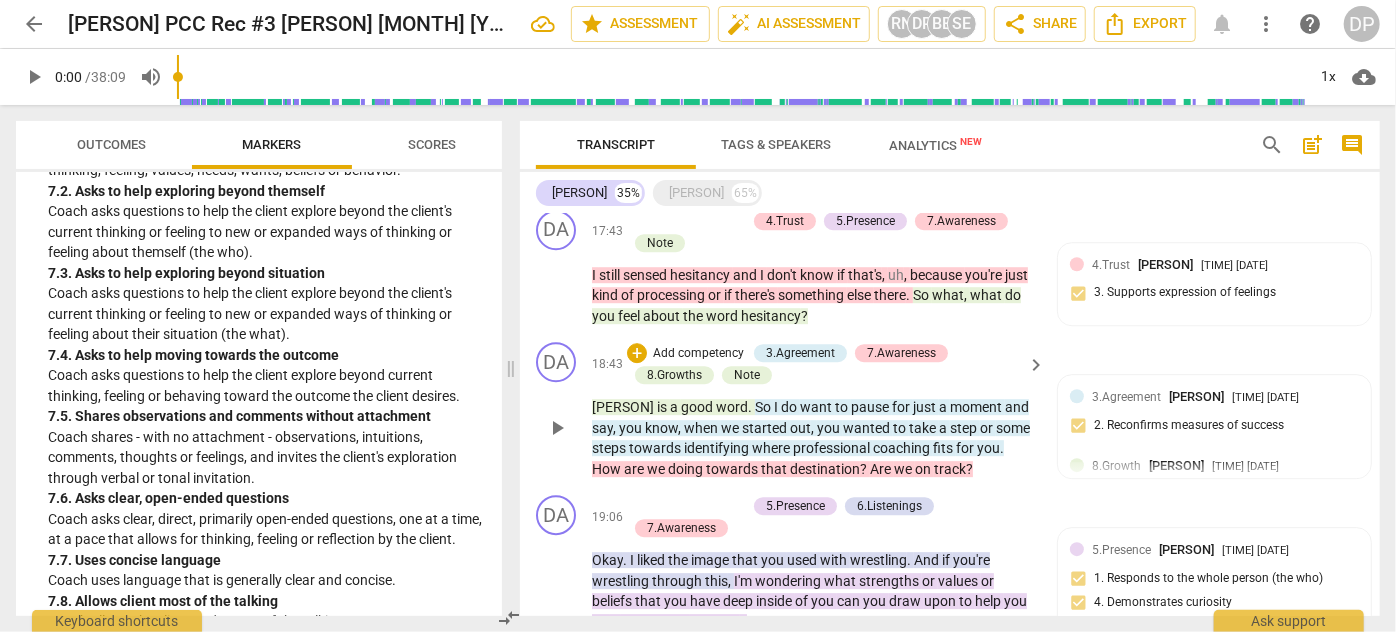scroll, scrollTop: 2896, scrollLeft: 0, axis: vertical 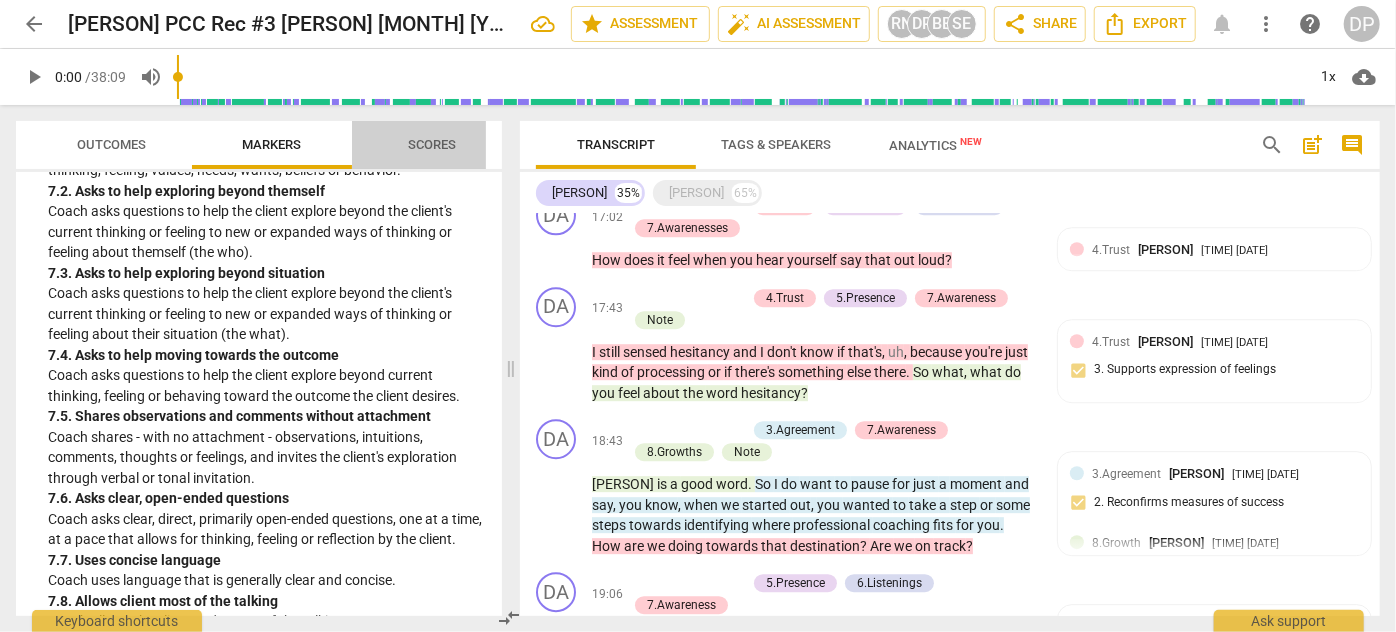 click on "Scores" at bounding box center (432, 144) 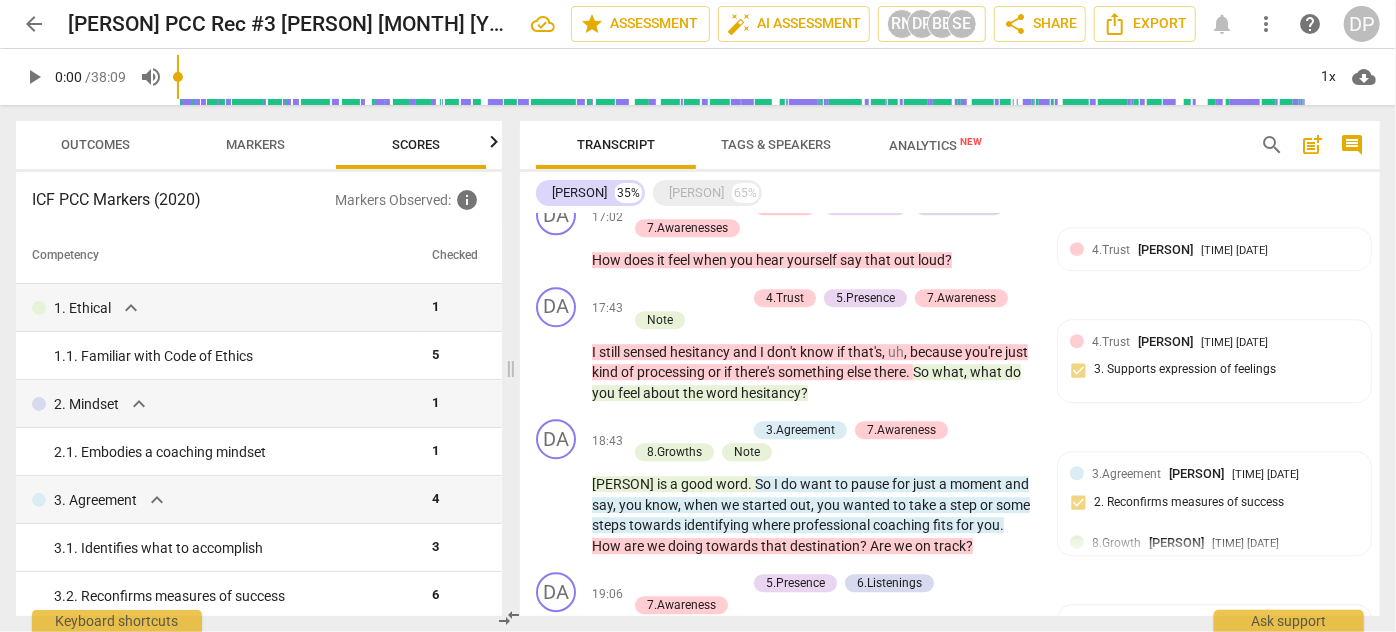 scroll, scrollTop: 0, scrollLeft: 26, axis: horizontal 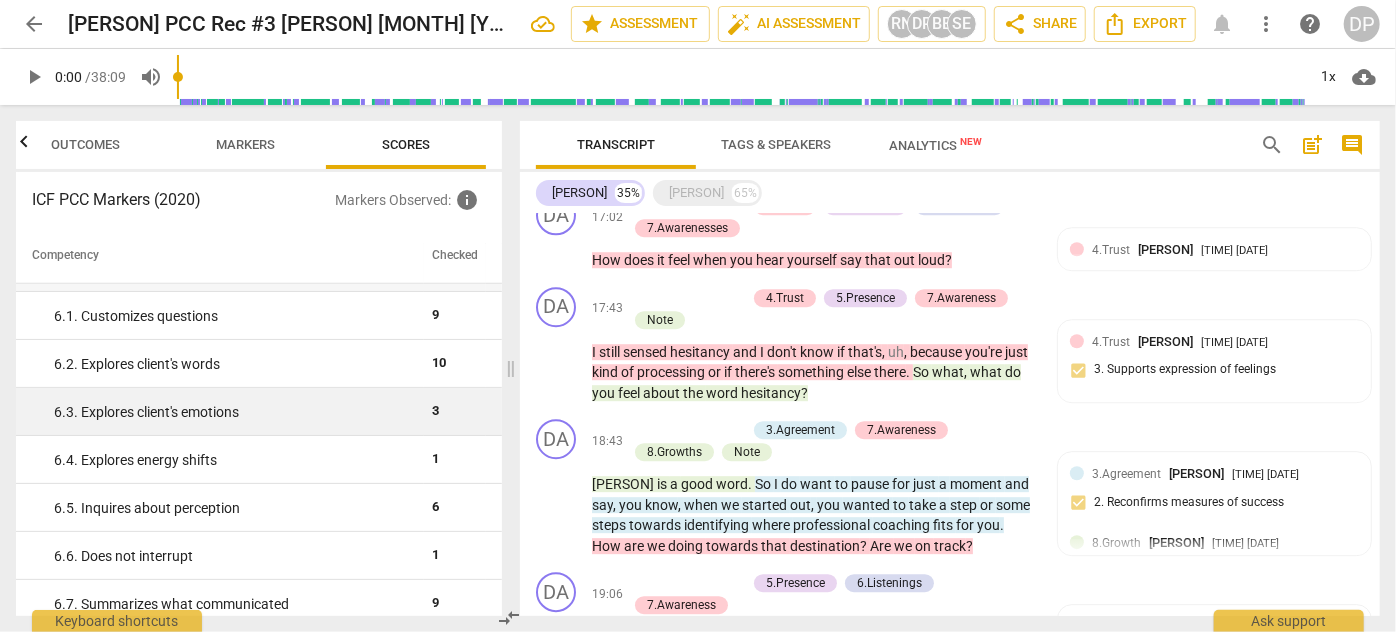 click on "6. 3. Explores client's emotions" at bounding box center [235, 412] 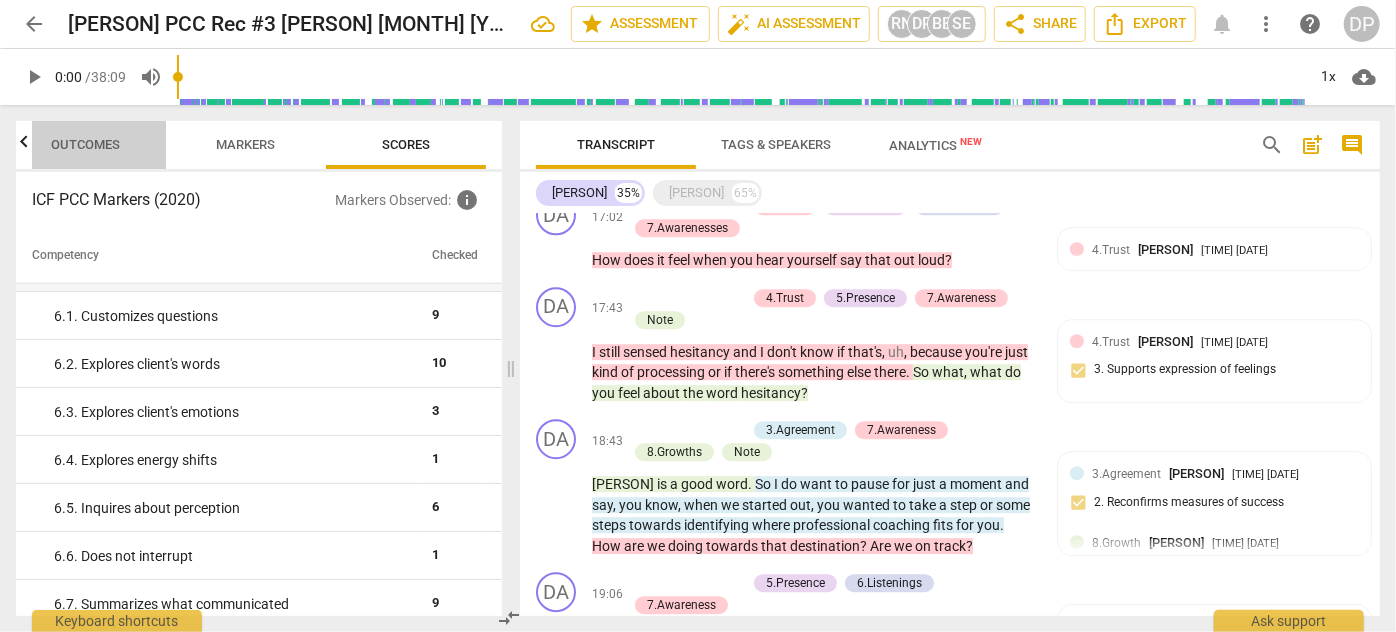click on "Outcomes" at bounding box center [86, 145] 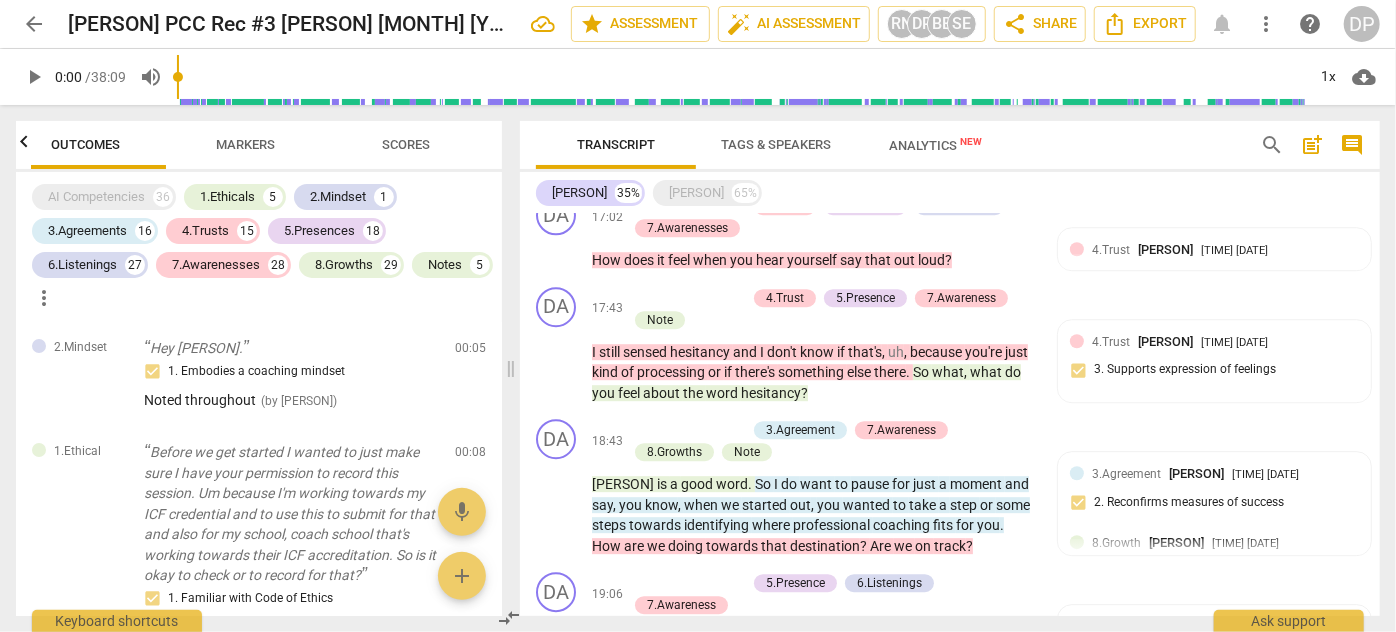scroll, scrollTop: 0, scrollLeft: 0, axis: both 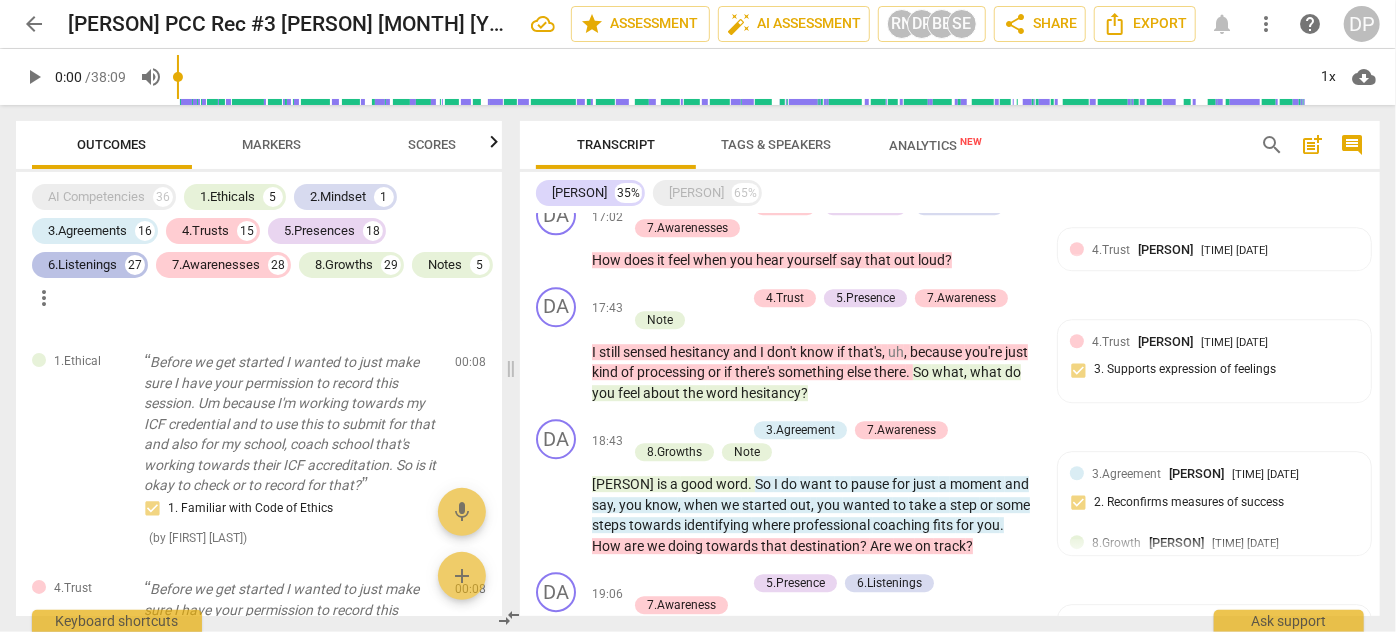 click on "6.Listenings" at bounding box center (82, 265) 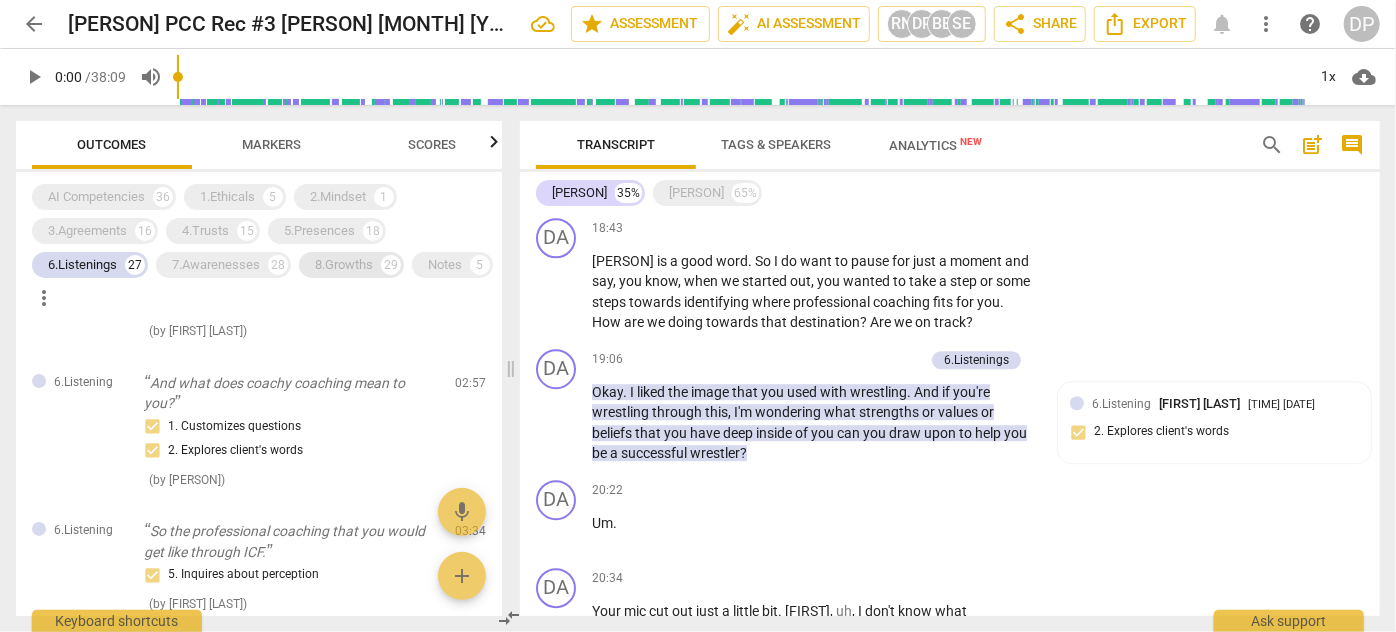 scroll, scrollTop: 2720, scrollLeft: 0, axis: vertical 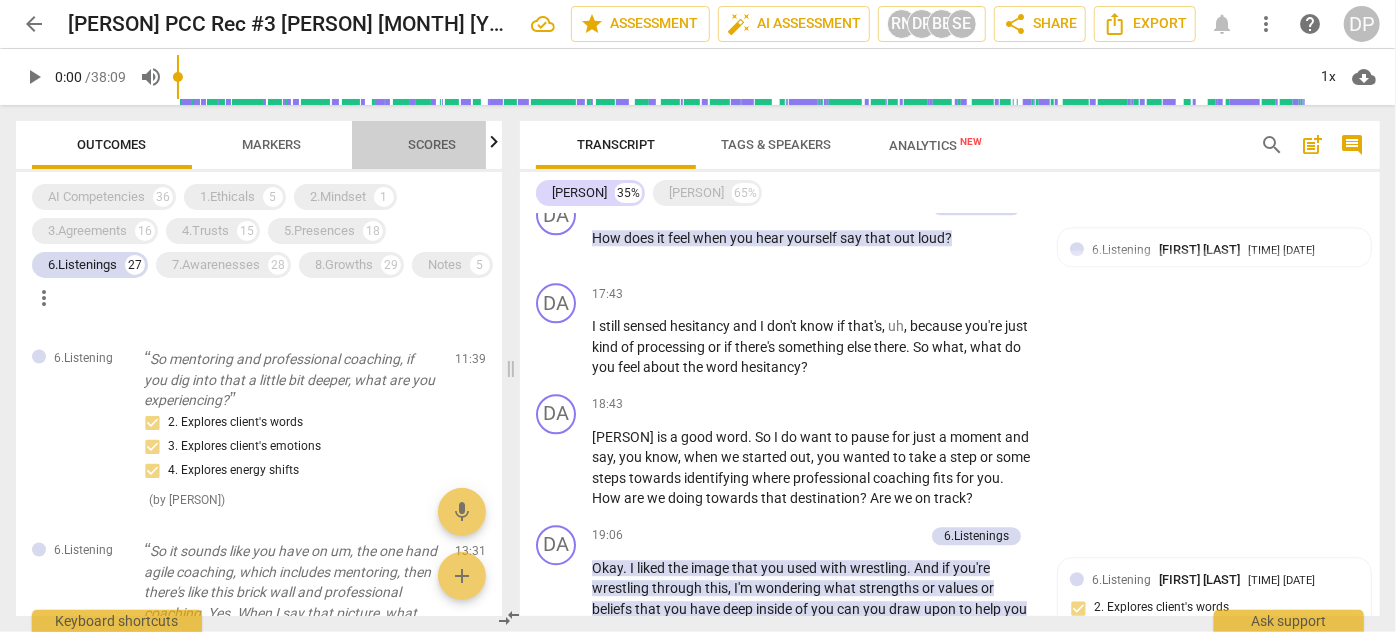 click on "Scores" at bounding box center [432, 145] 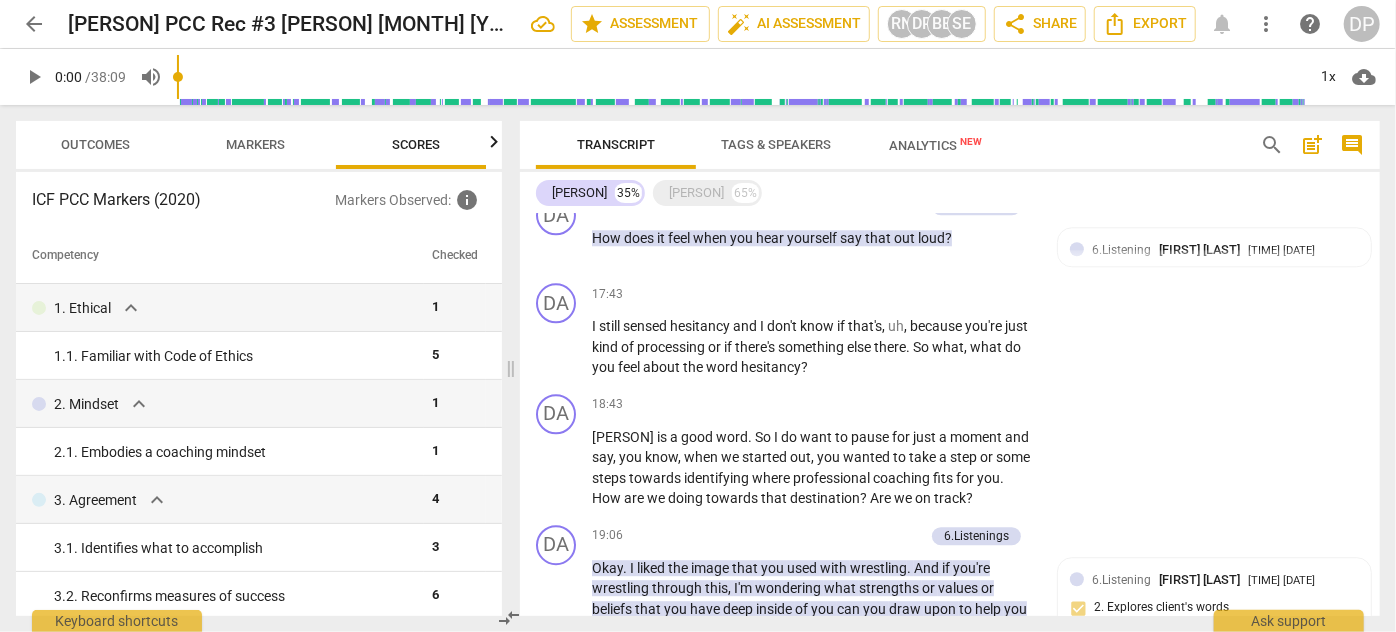 scroll, scrollTop: 0, scrollLeft: 26, axis: horizontal 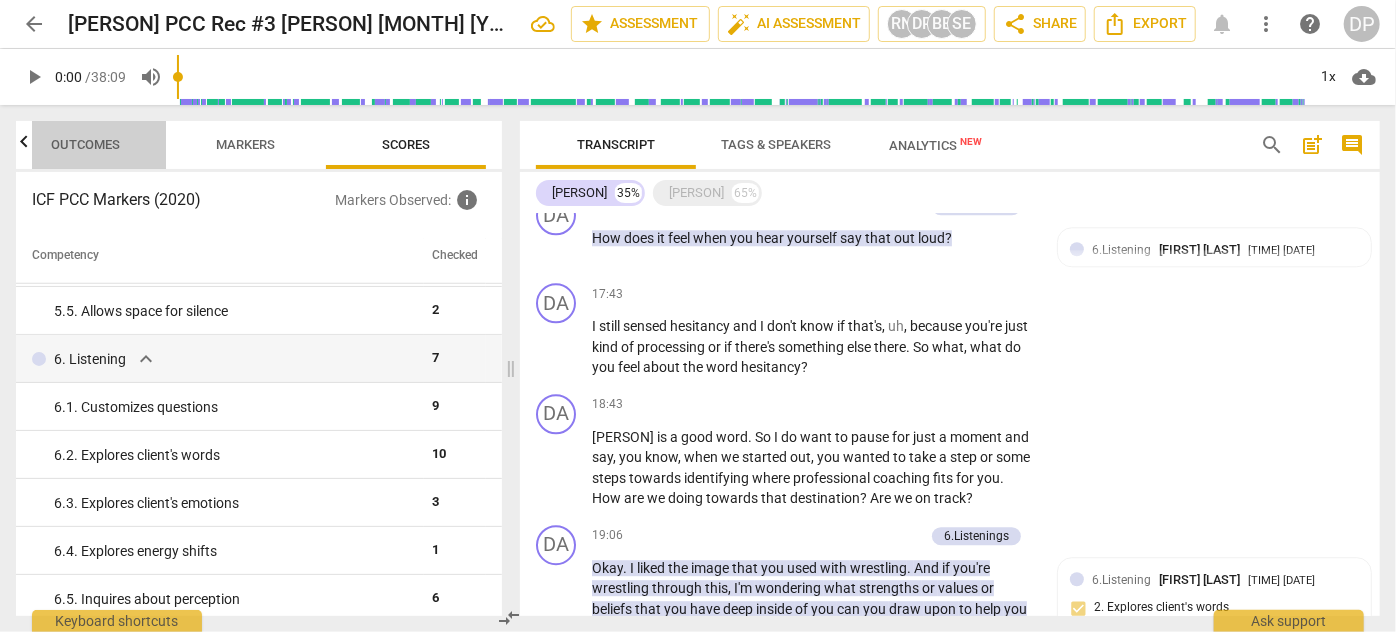 click on "Outcomes" at bounding box center [86, 144] 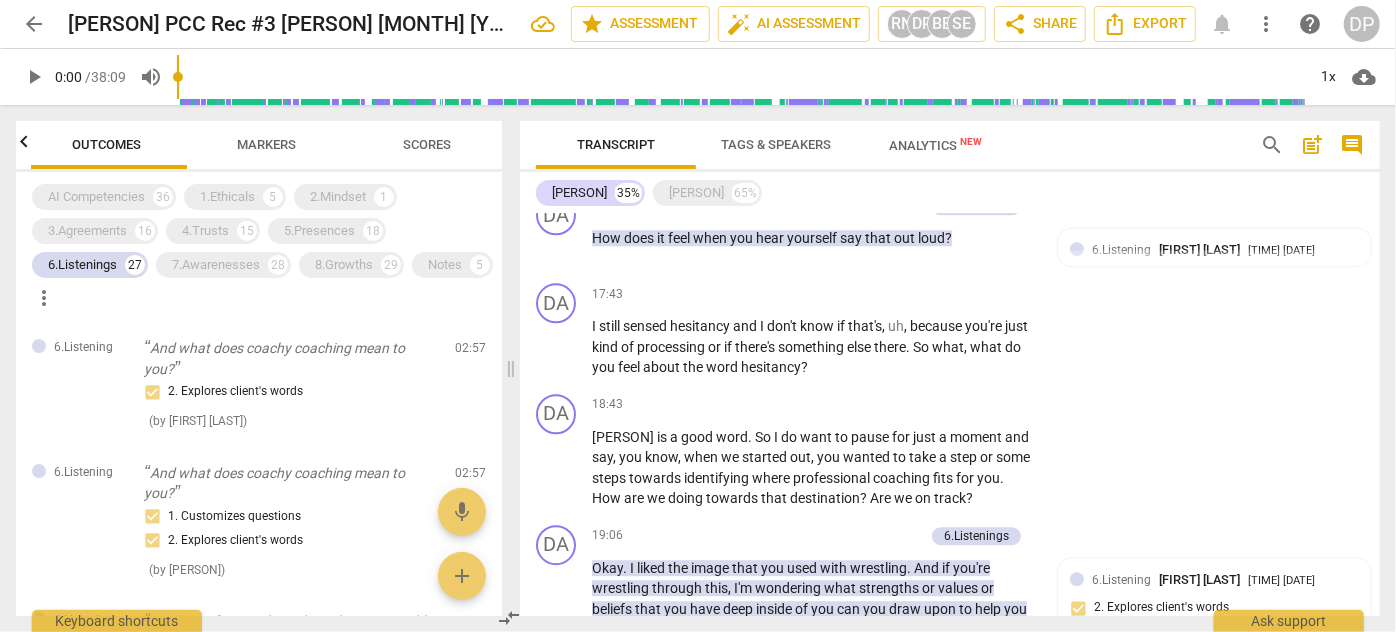 scroll, scrollTop: 0, scrollLeft: 0, axis: both 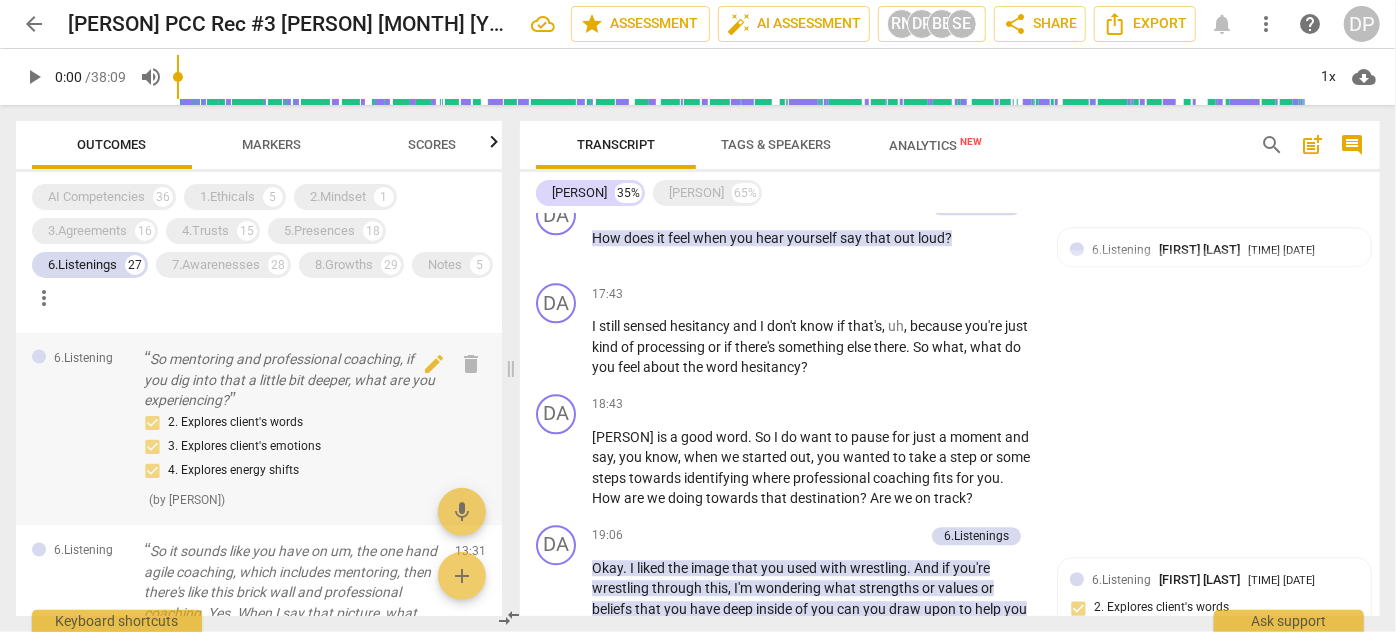 click on "2. Explores client's words 3. Explores client's emotions 4. Explores energy shifts" at bounding box center (291, 448) 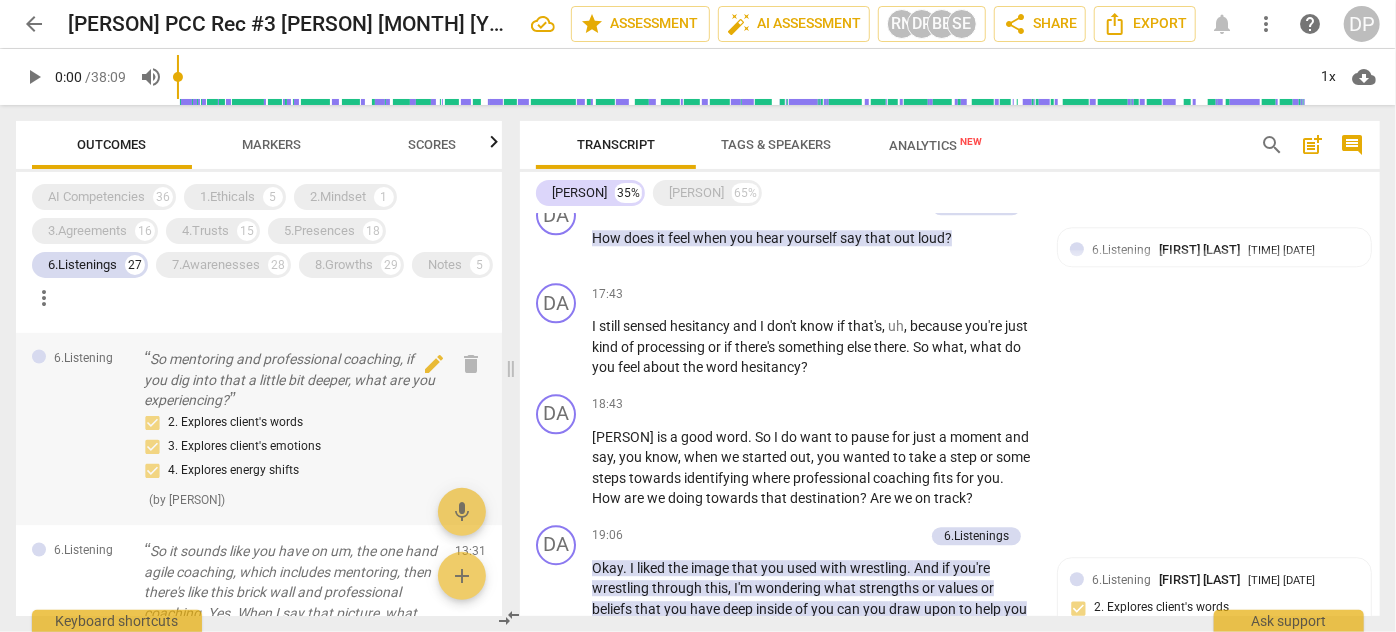 scroll, scrollTop: 2226, scrollLeft: 0, axis: vertical 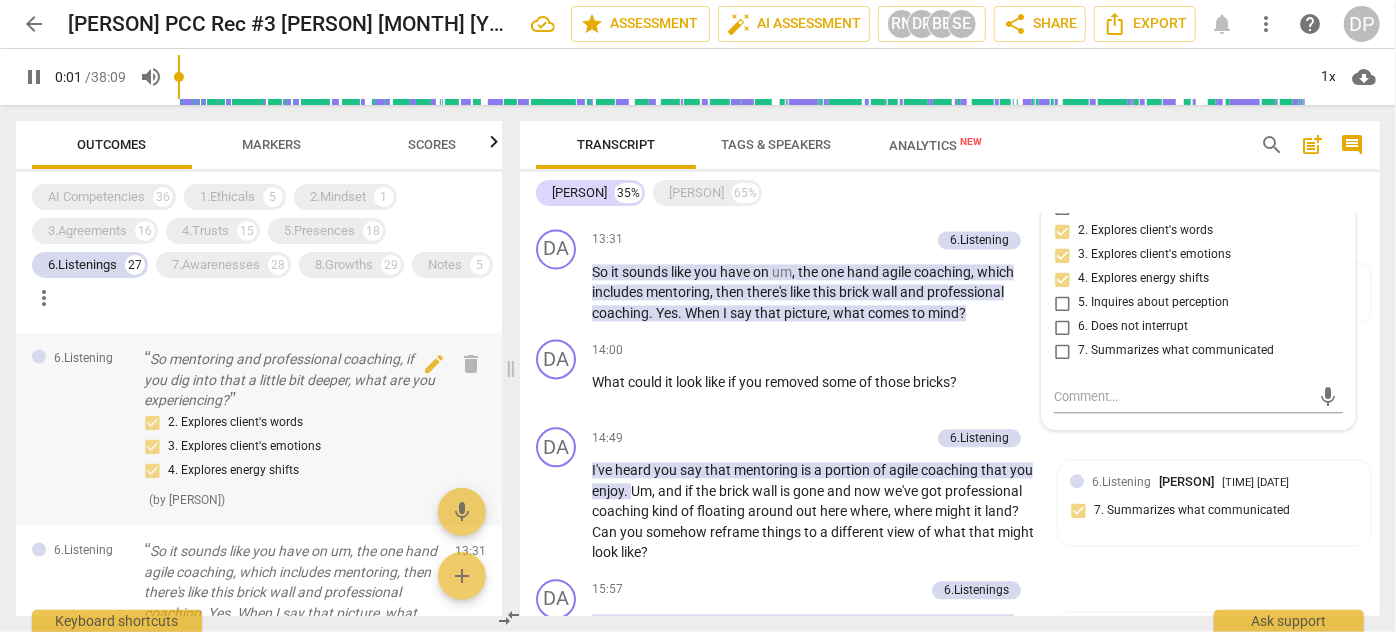click on "So mentoring and professional coaching, if you dig into that a little bit deeper, what are you experiencing?" at bounding box center (291, 380) 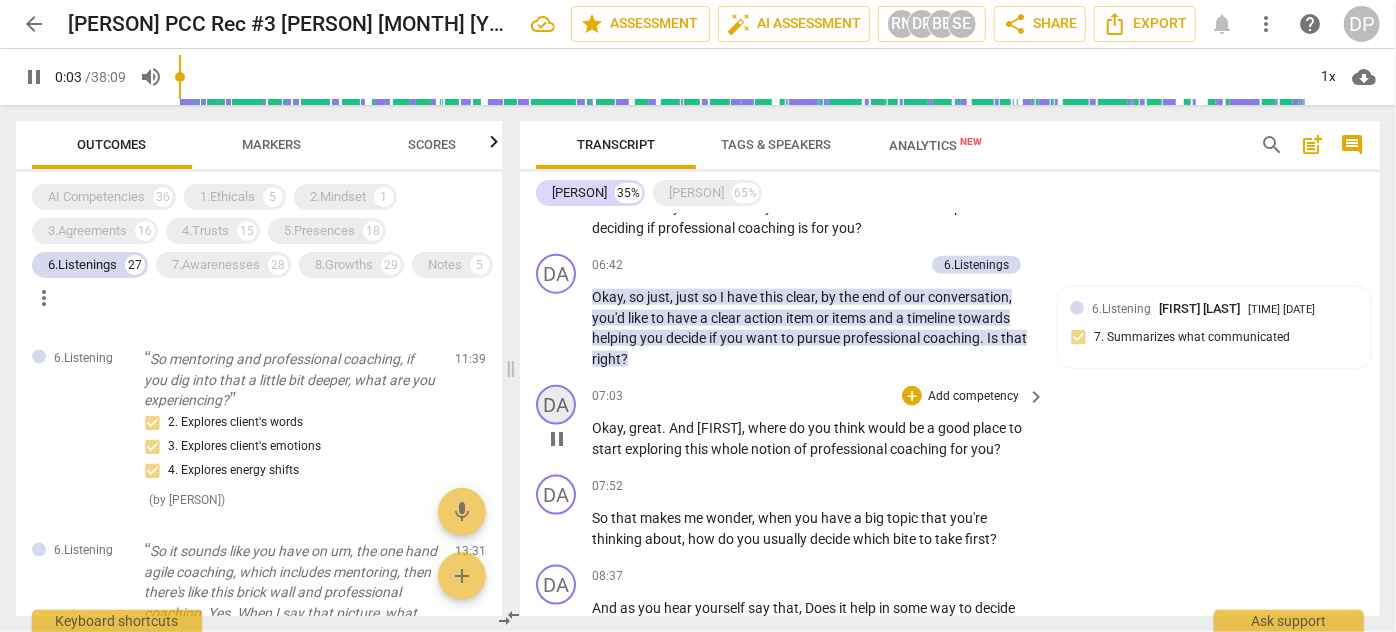 scroll, scrollTop: 1226, scrollLeft: 0, axis: vertical 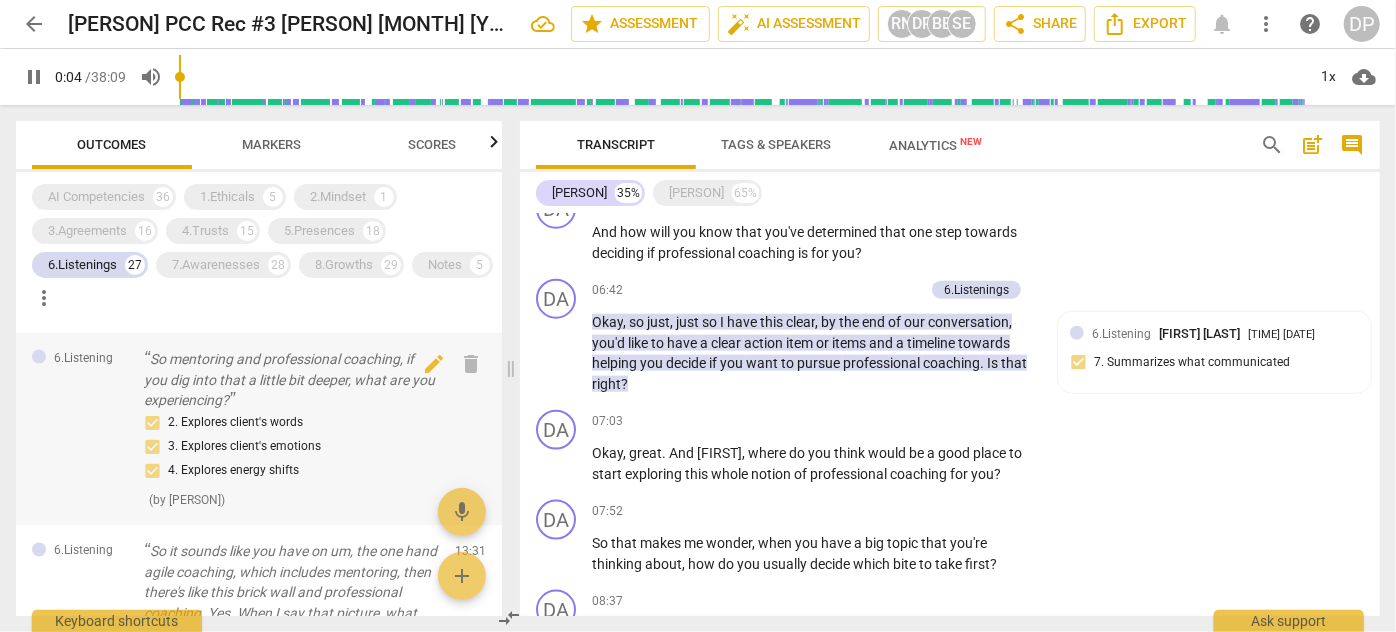 click on "So mentoring and professional coaching, if you dig into that a little bit deeper, what are you experiencing?" at bounding box center [291, 380] 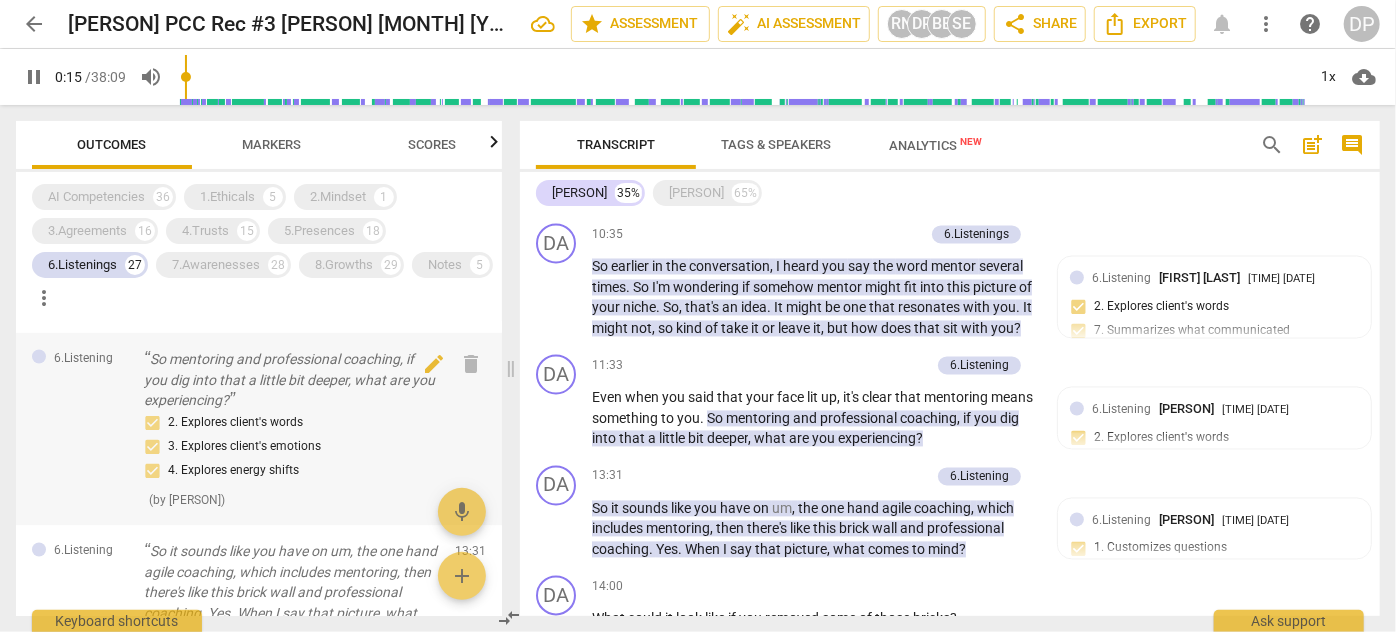 scroll, scrollTop: 149, scrollLeft: 0, axis: vertical 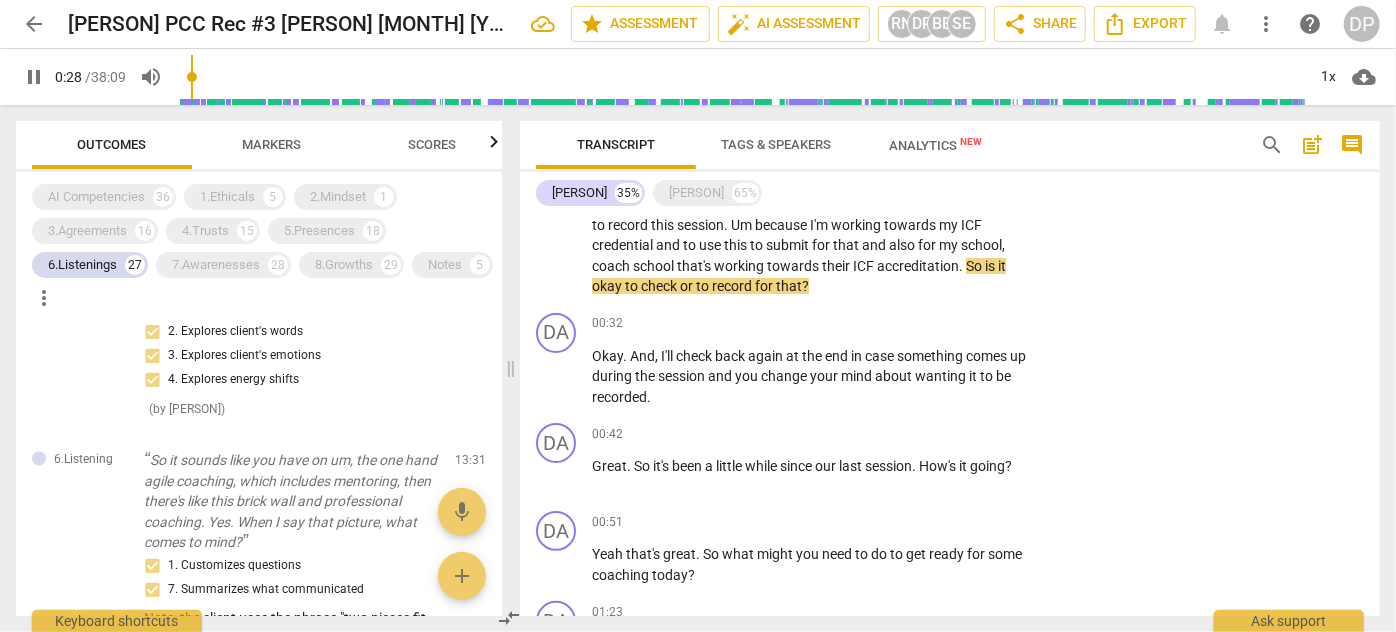 click on "pause" at bounding box center (34, 77) 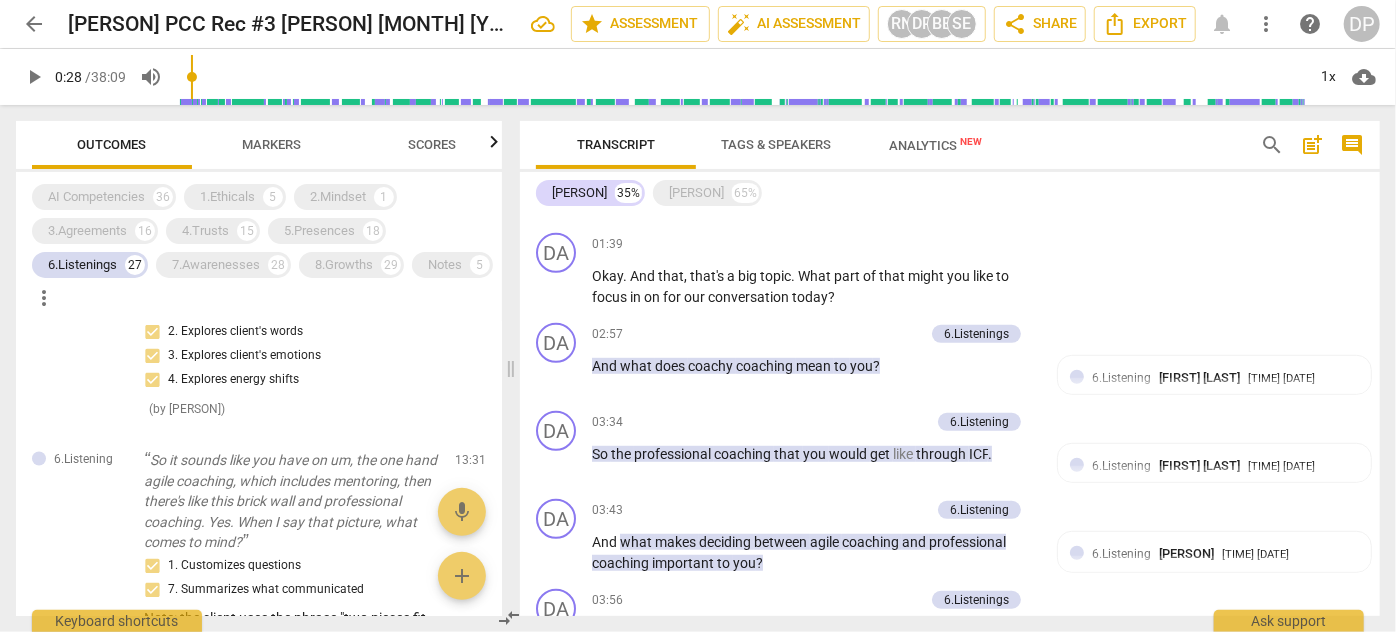 scroll, scrollTop: 636, scrollLeft: 0, axis: vertical 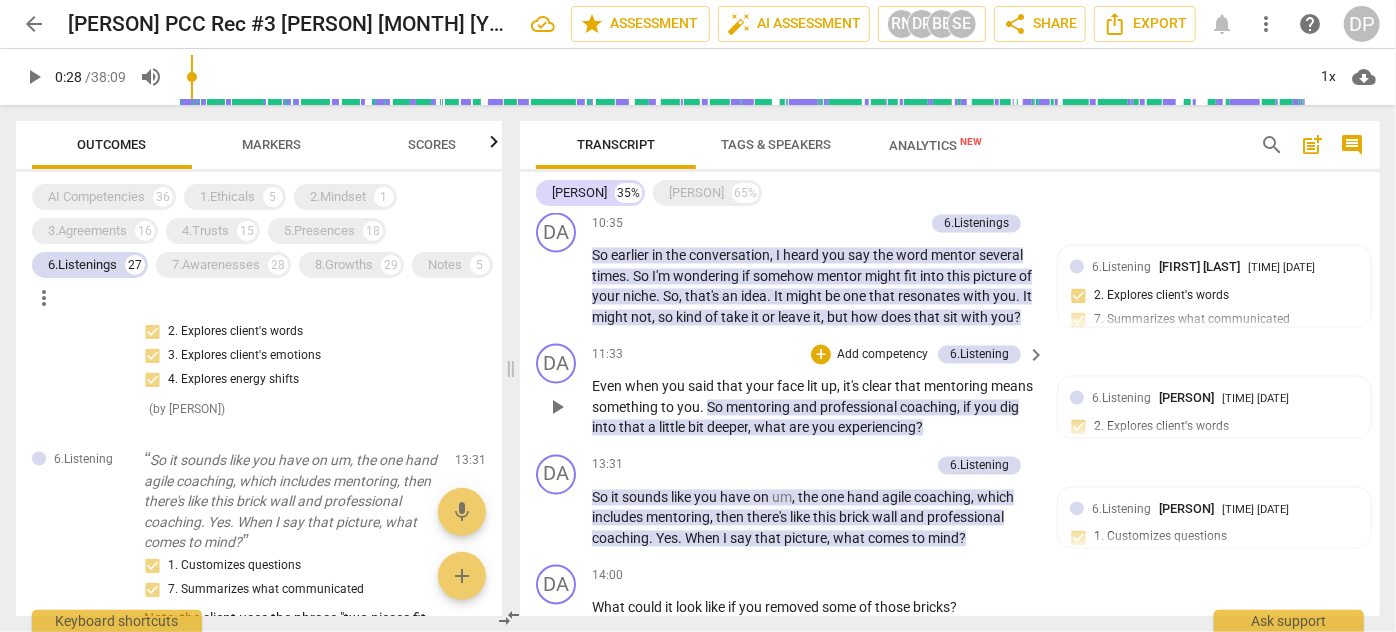 drag, startPoint x: 589, startPoint y: 397, endPoint x: 754, endPoint y: 420, distance: 166.59532 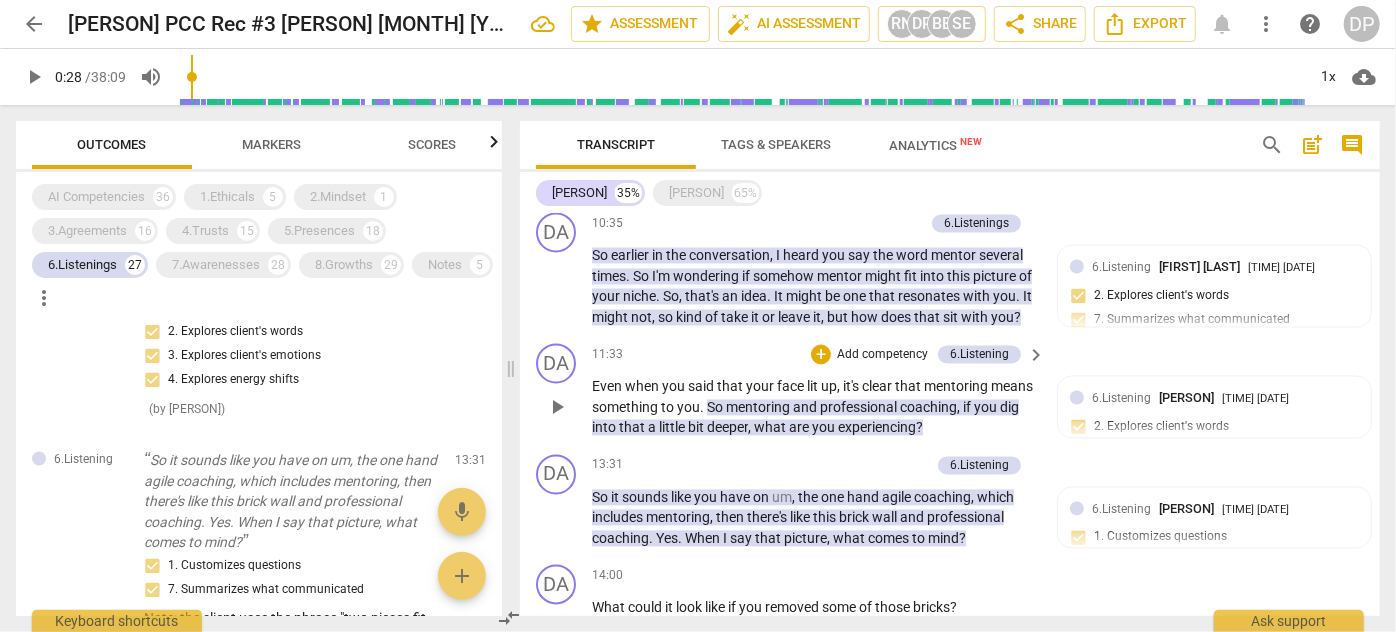 click on "Even" at bounding box center [608, 387] 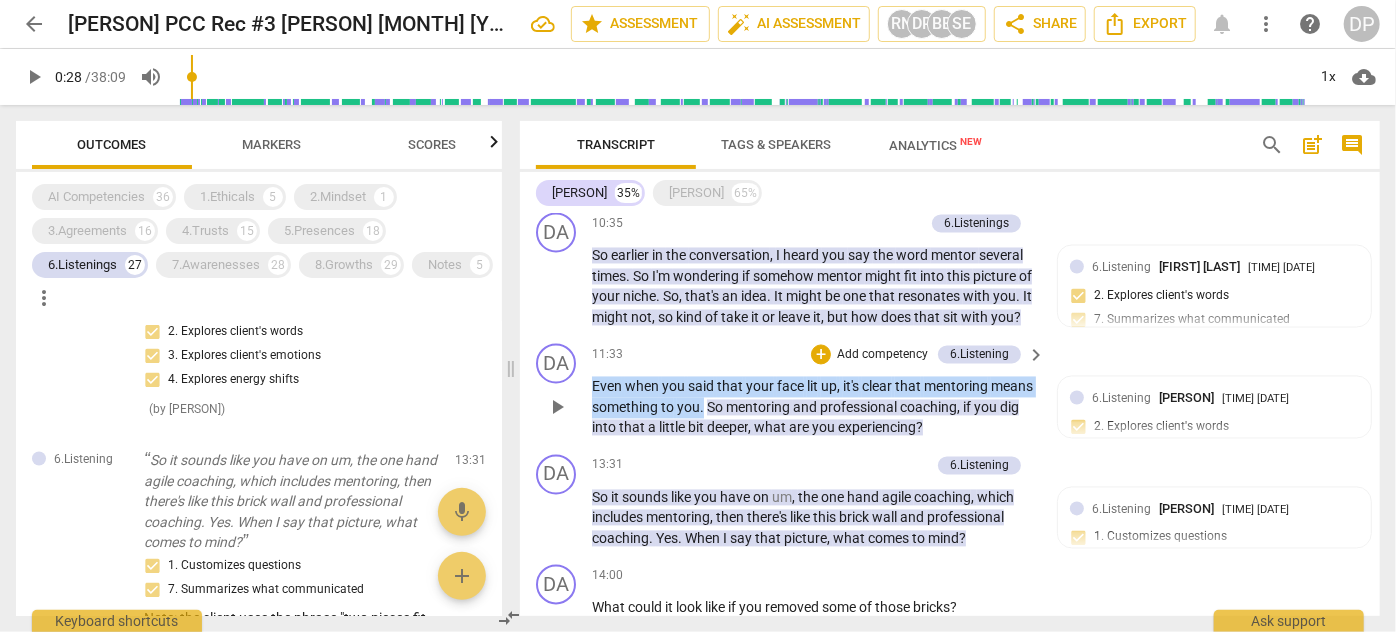 drag, startPoint x: 590, startPoint y: 394, endPoint x: 746, endPoint y: 422, distance: 158.4929 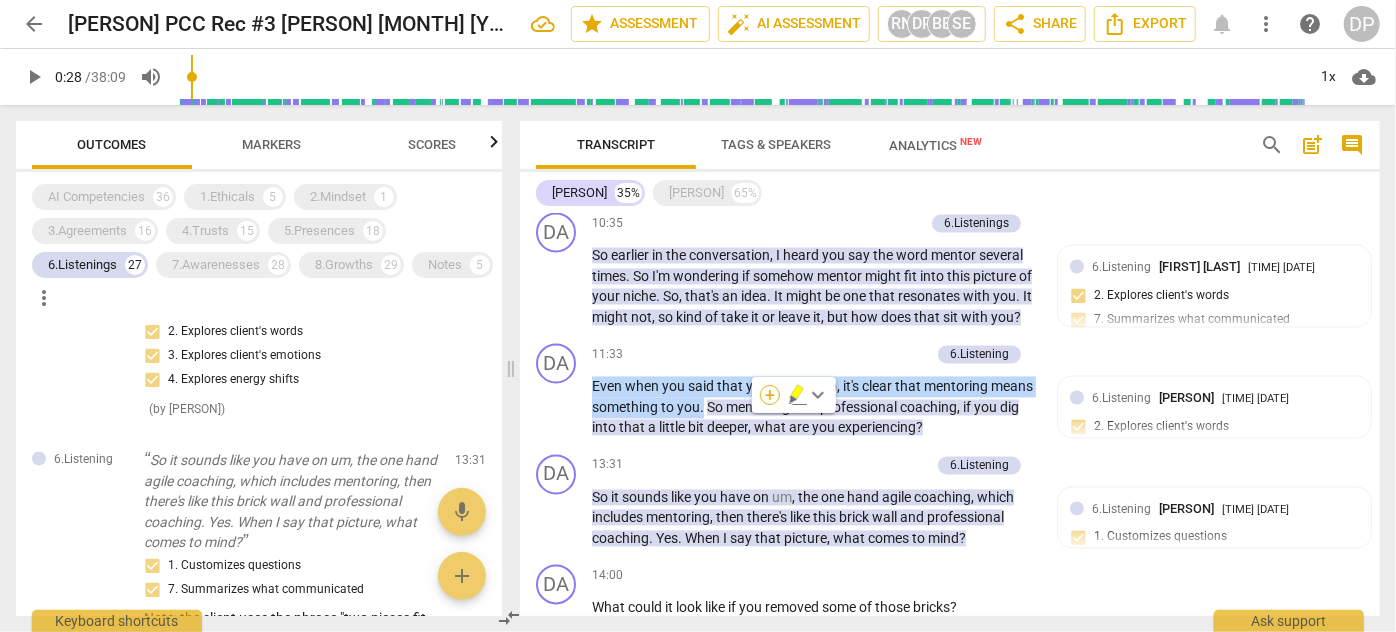 click on "+" at bounding box center (770, 395) 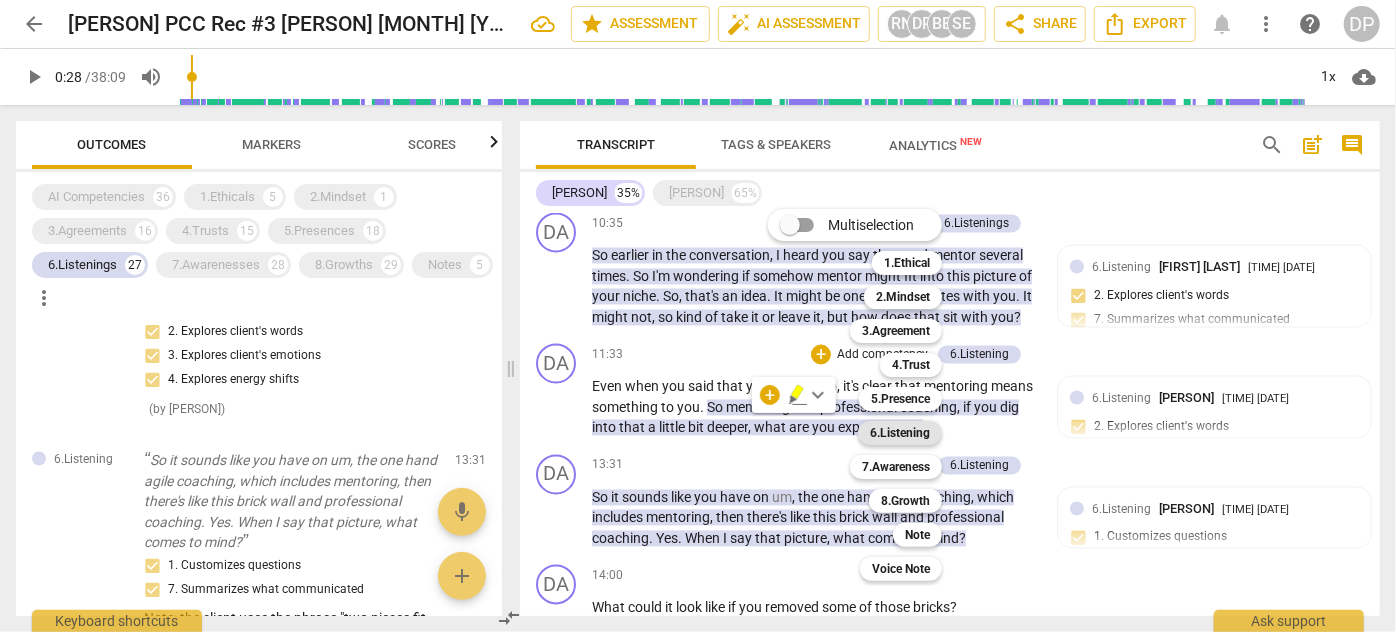 click on "6.Listening" at bounding box center (900, 433) 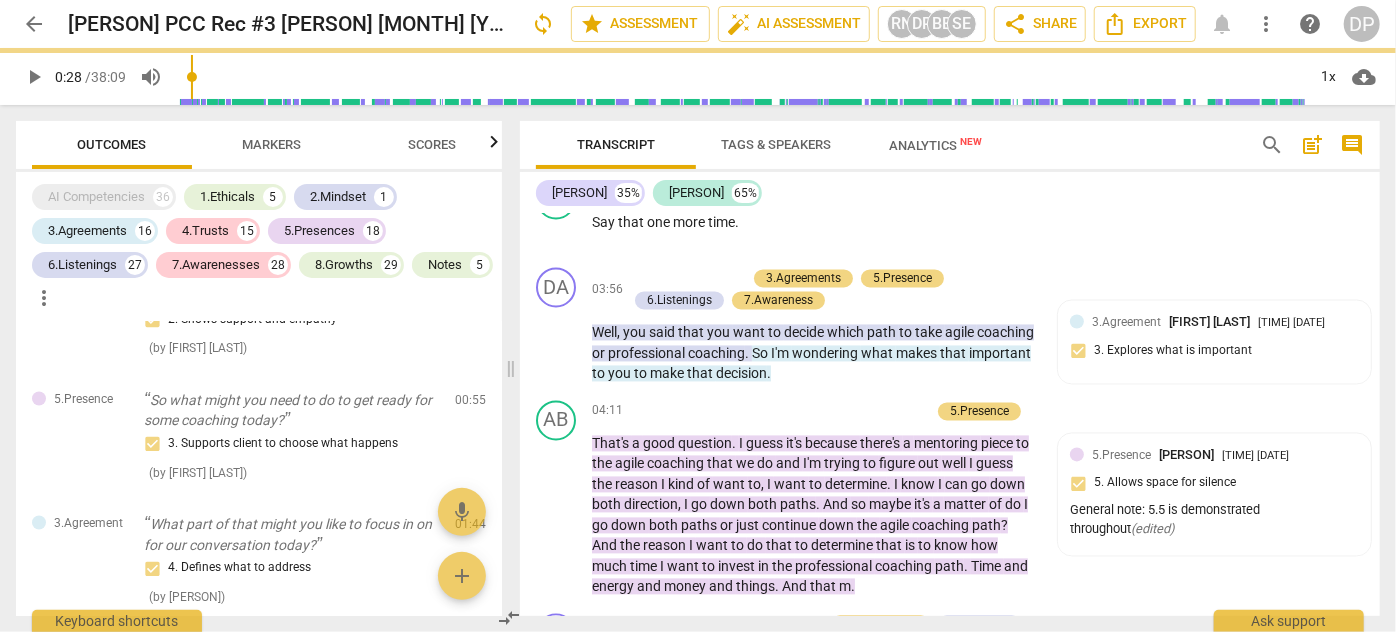 type on "28" 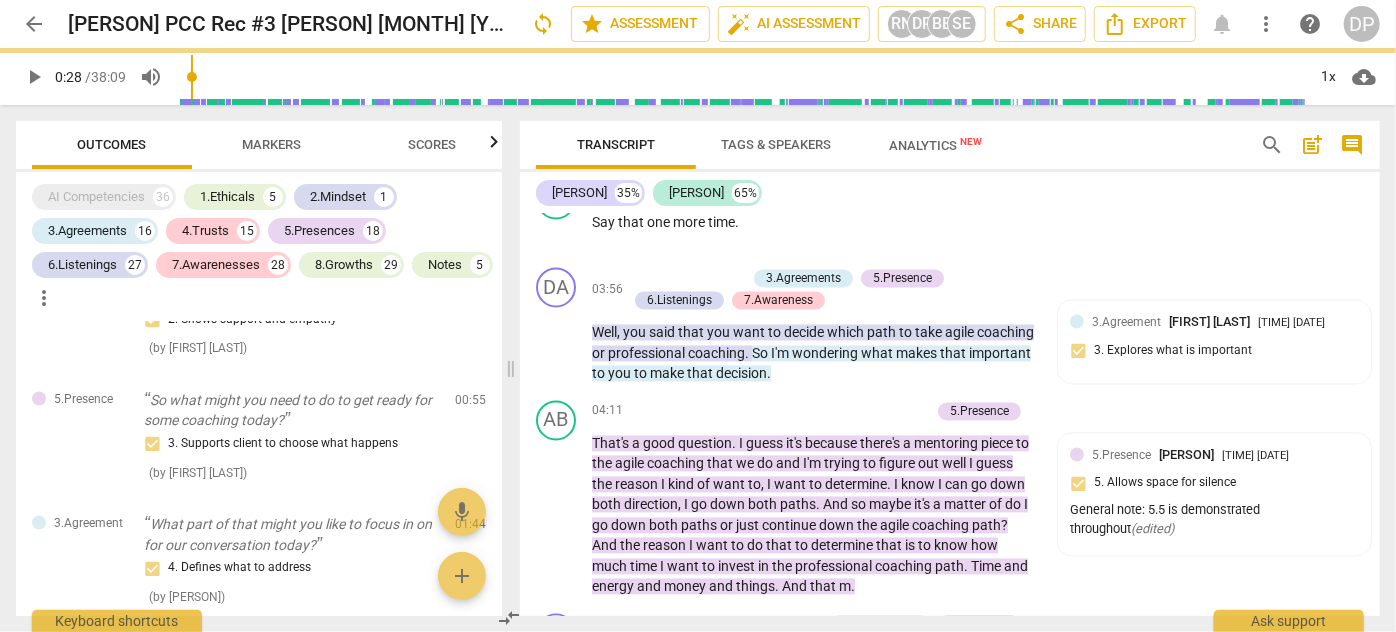 scroll, scrollTop: 10643, scrollLeft: 0, axis: vertical 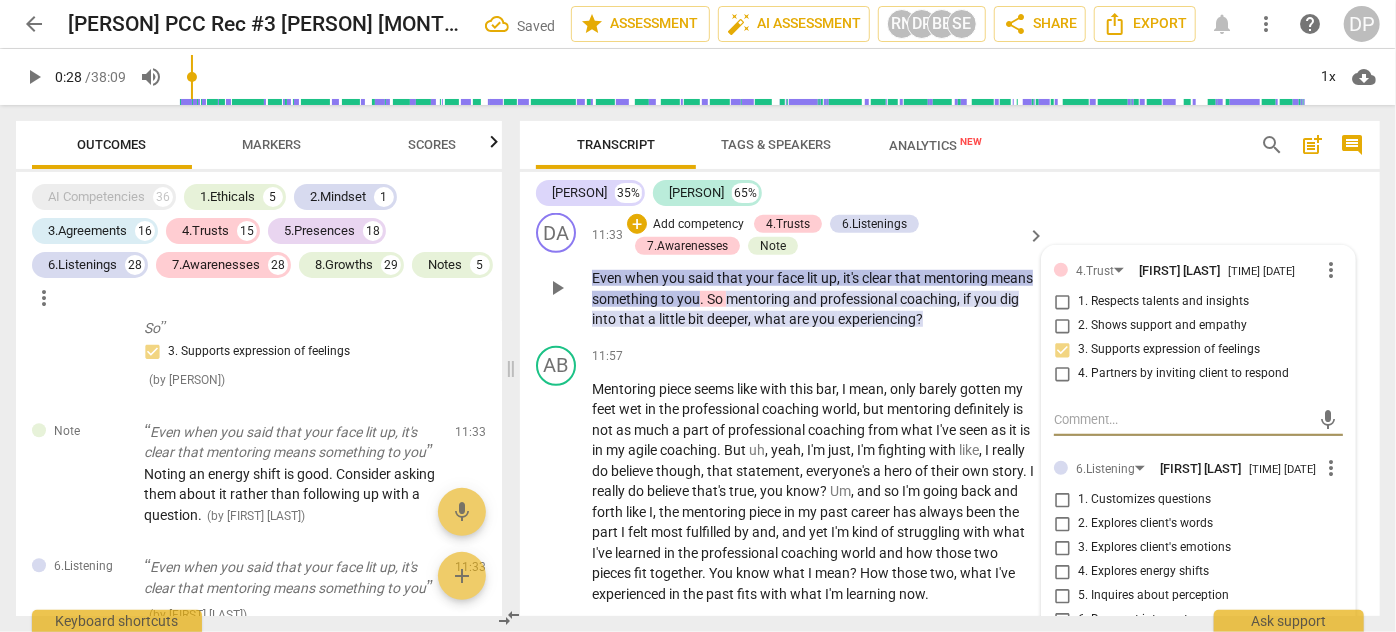 click on "4. Explores energy shifts" at bounding box center (1062, 572) 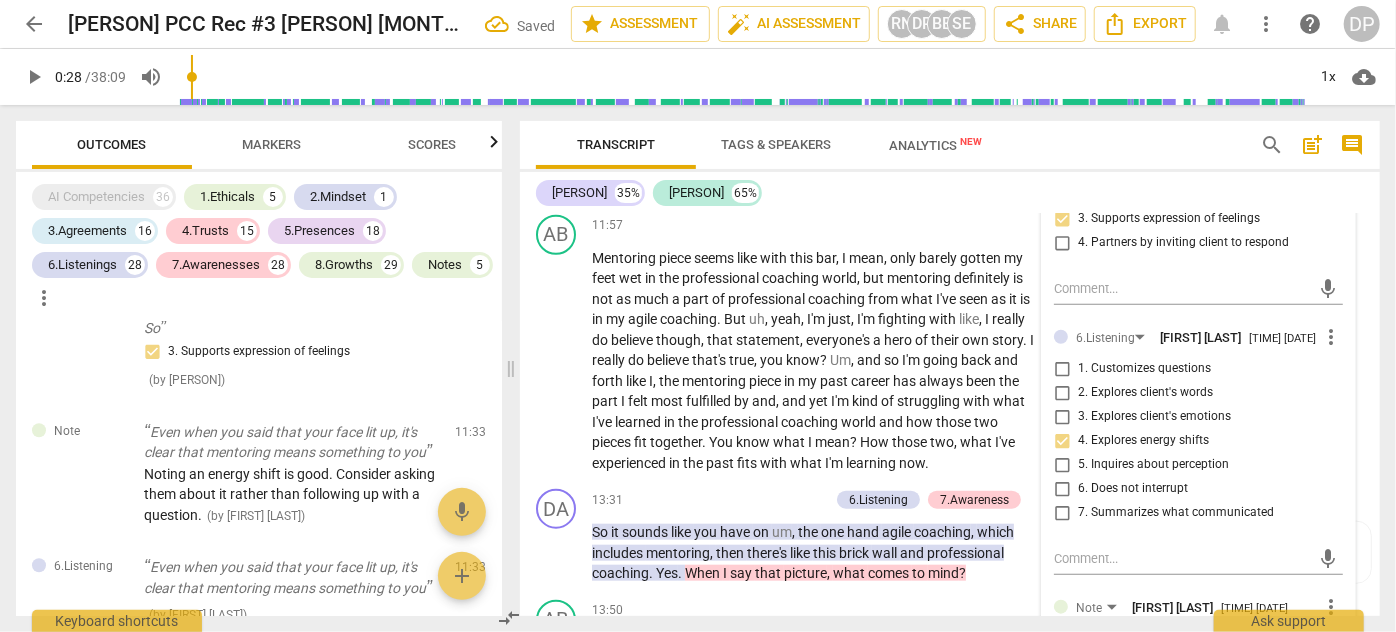 scroll, scrollTop: 4803, scrollLeft: 0, axis: vertical 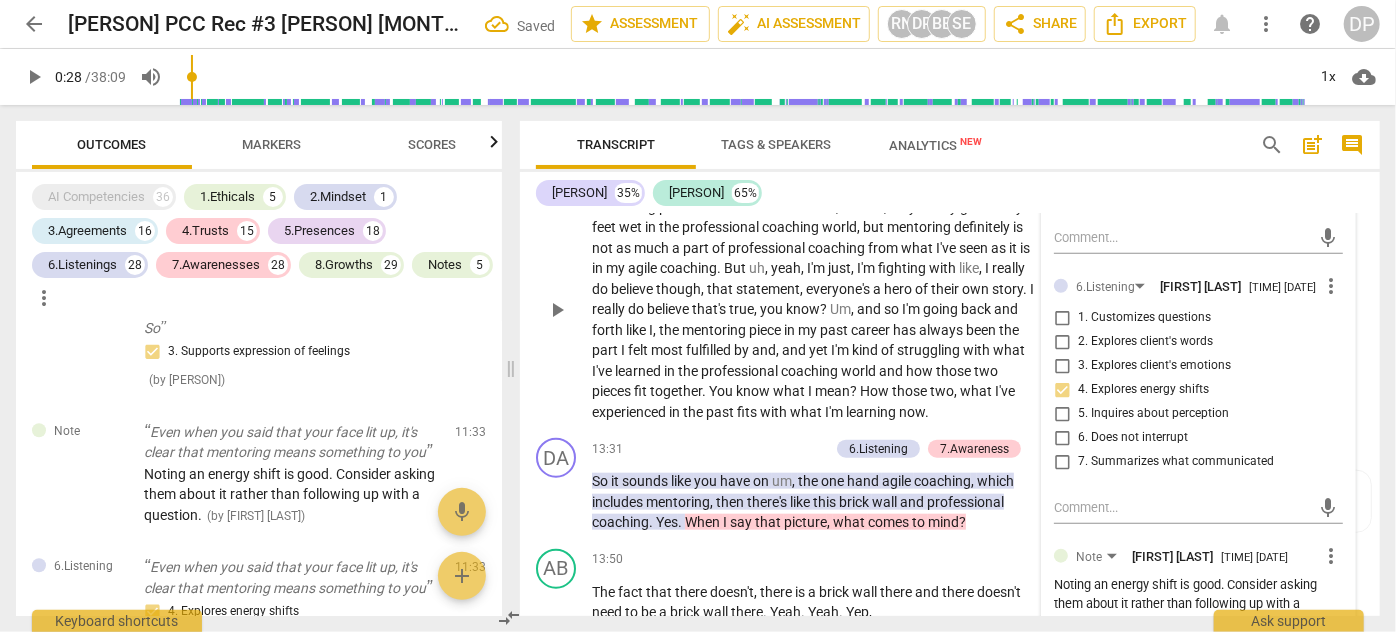 click on "my" at bounding box center [809, 330] 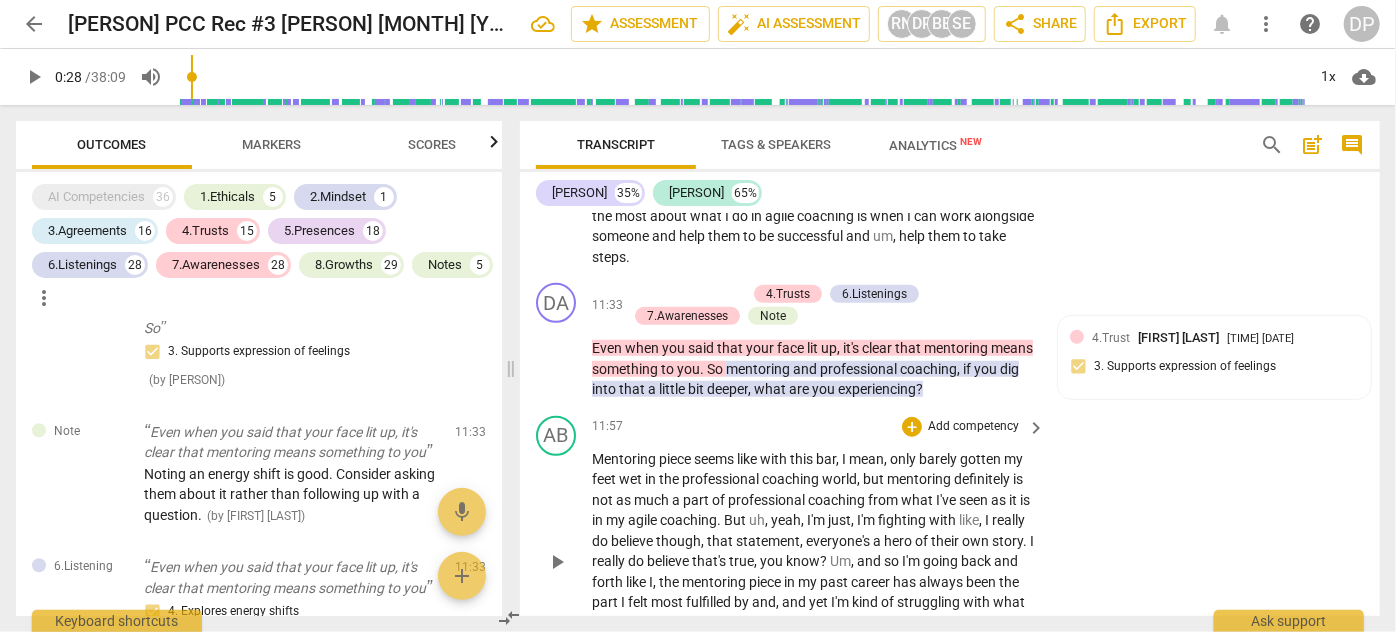 scroll, scrollTop: 4530, scrollLeft: 0, axis: vertical 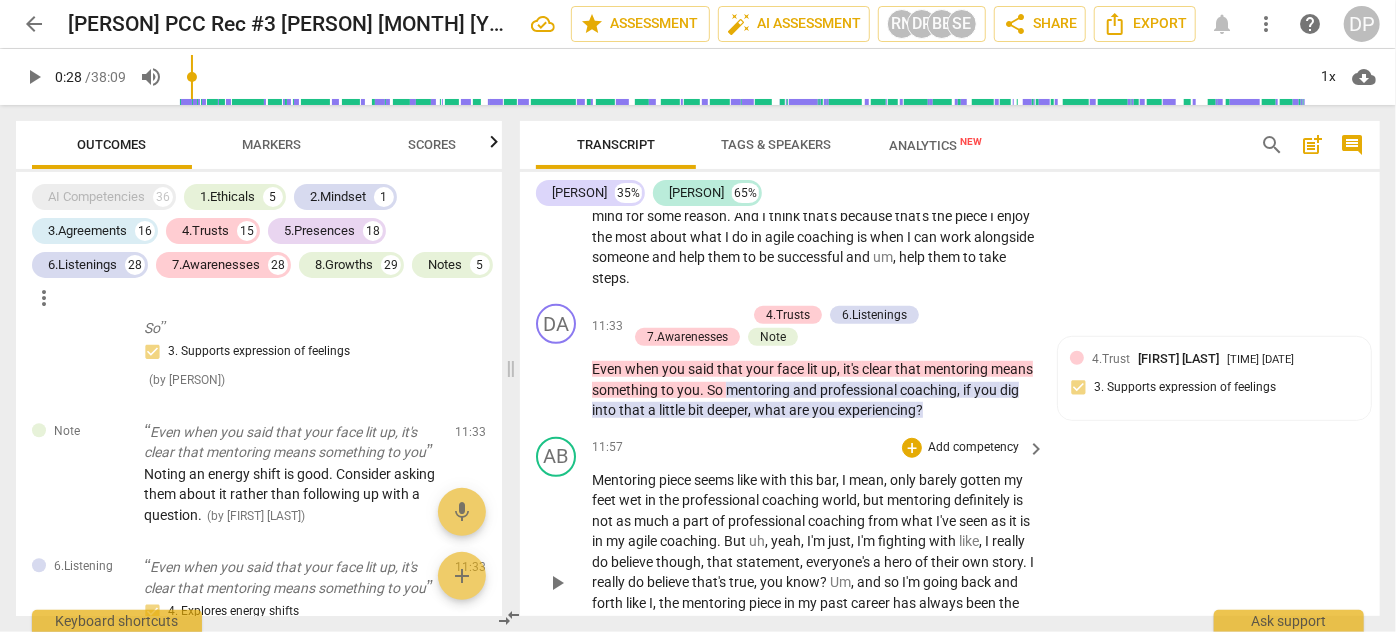 click on "of" at bounding box center (720, 521) 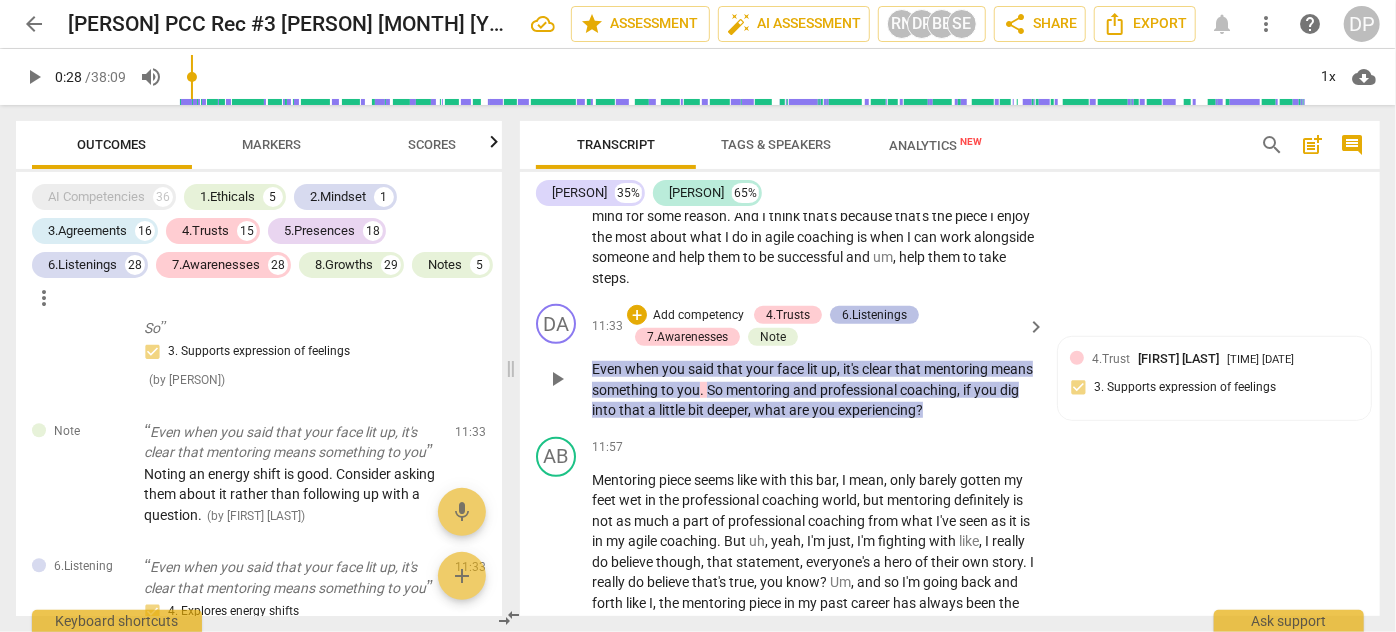 click on "6.Listenings" at bounding box center (874, 315) 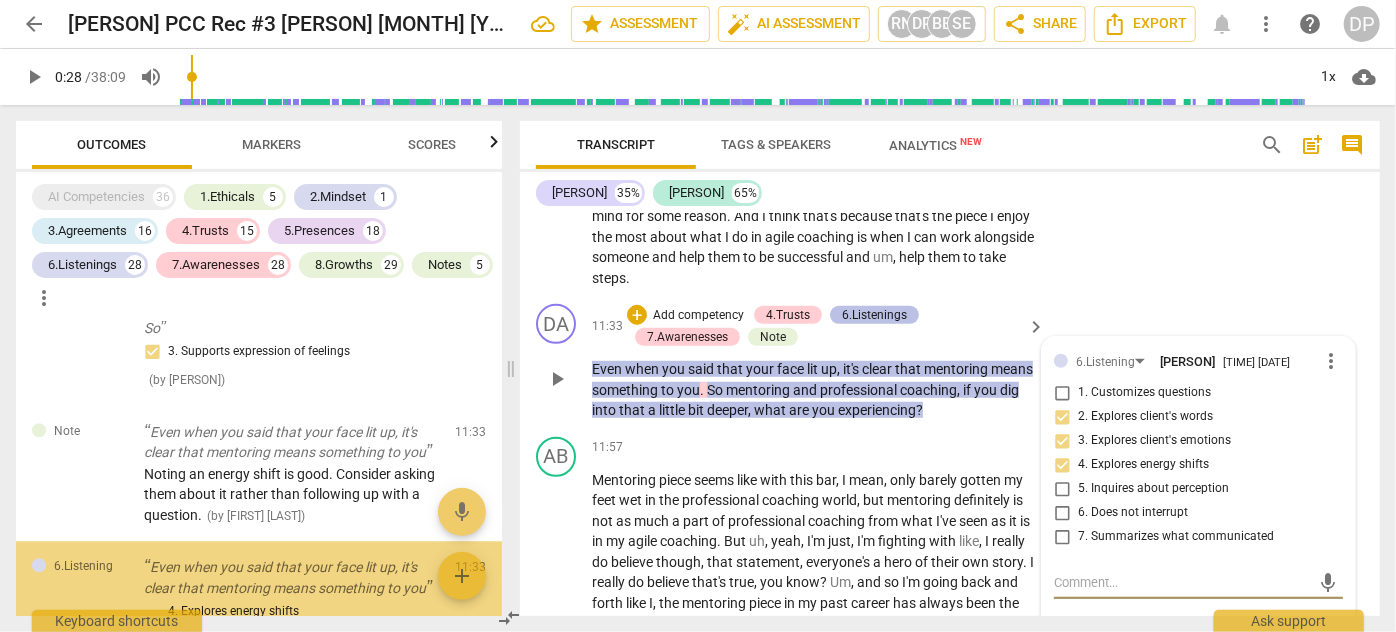 scroll, scrollTop: 10559, scrollLeft: 0, axis: vertical 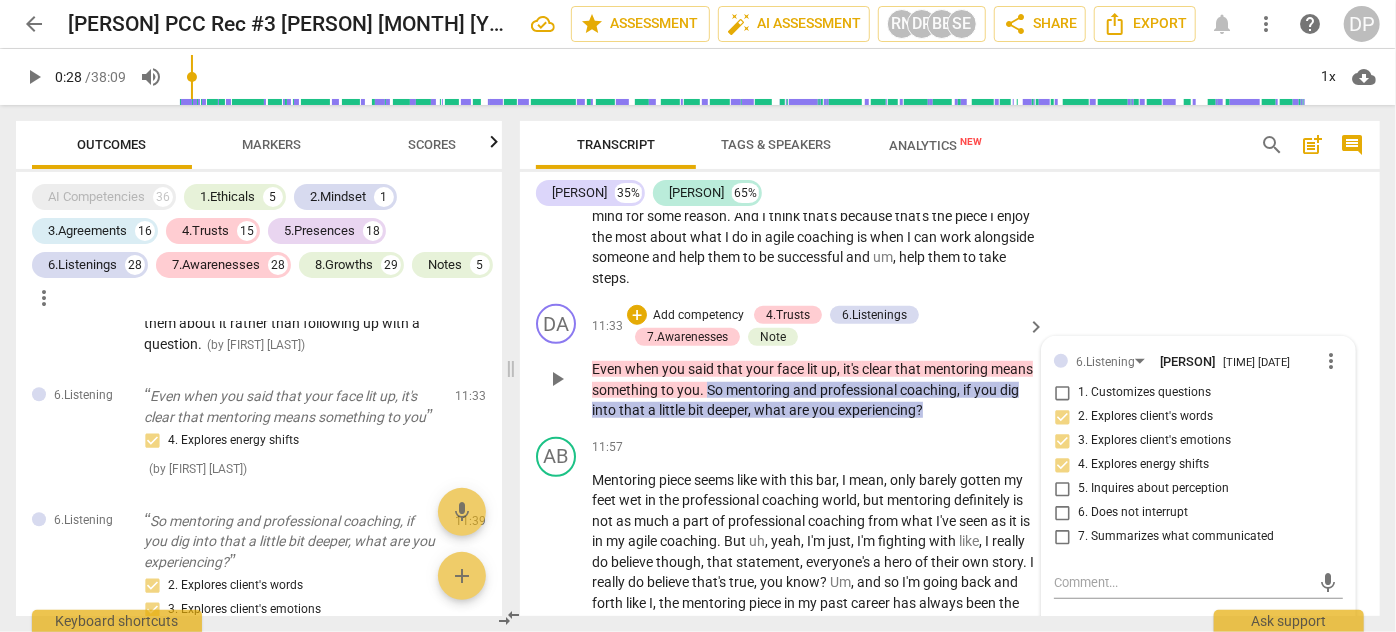 click on "when" at bounding box center [643, 369] 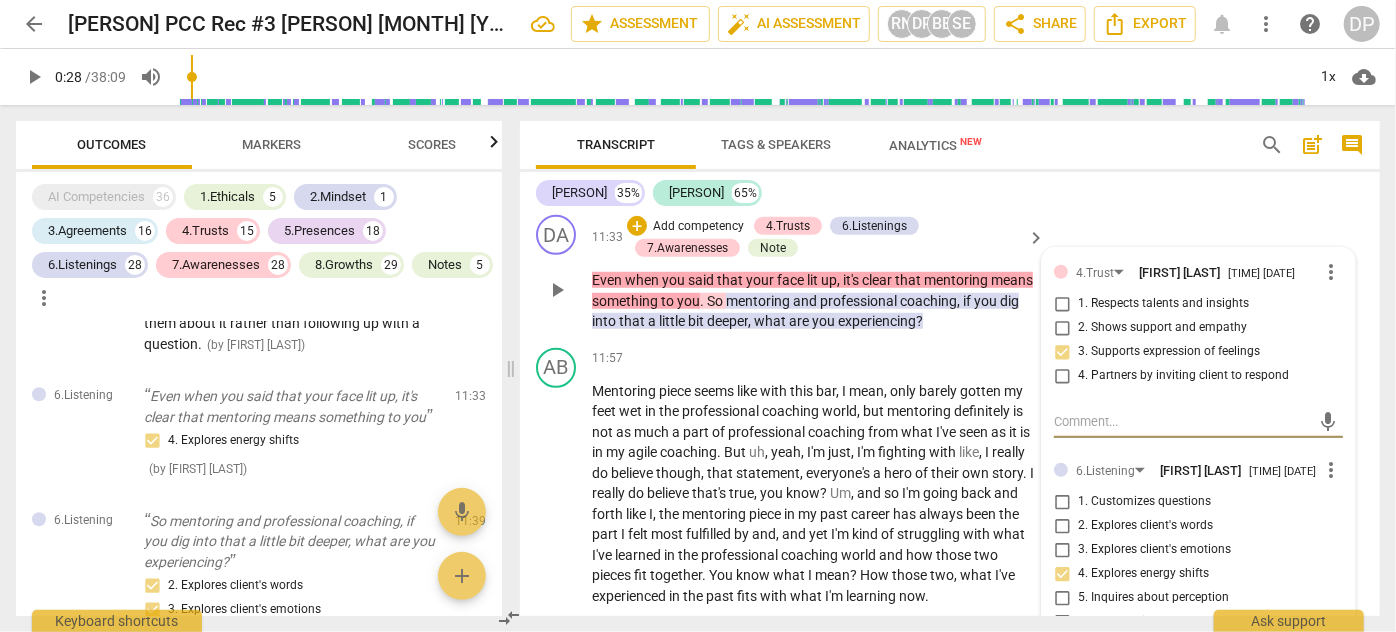 scroll, scrollTop: 4621, scrollLeft: 0, axis: vertical 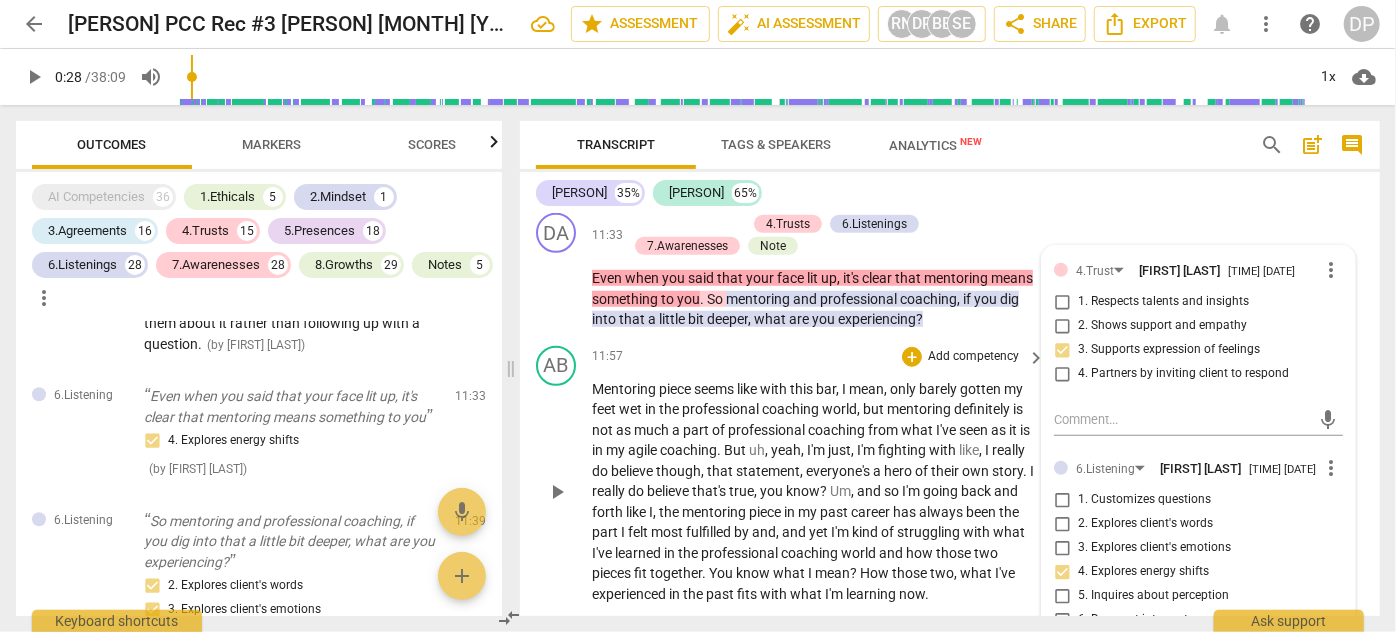 click on "mentoring" at bounding box center (715, 512) 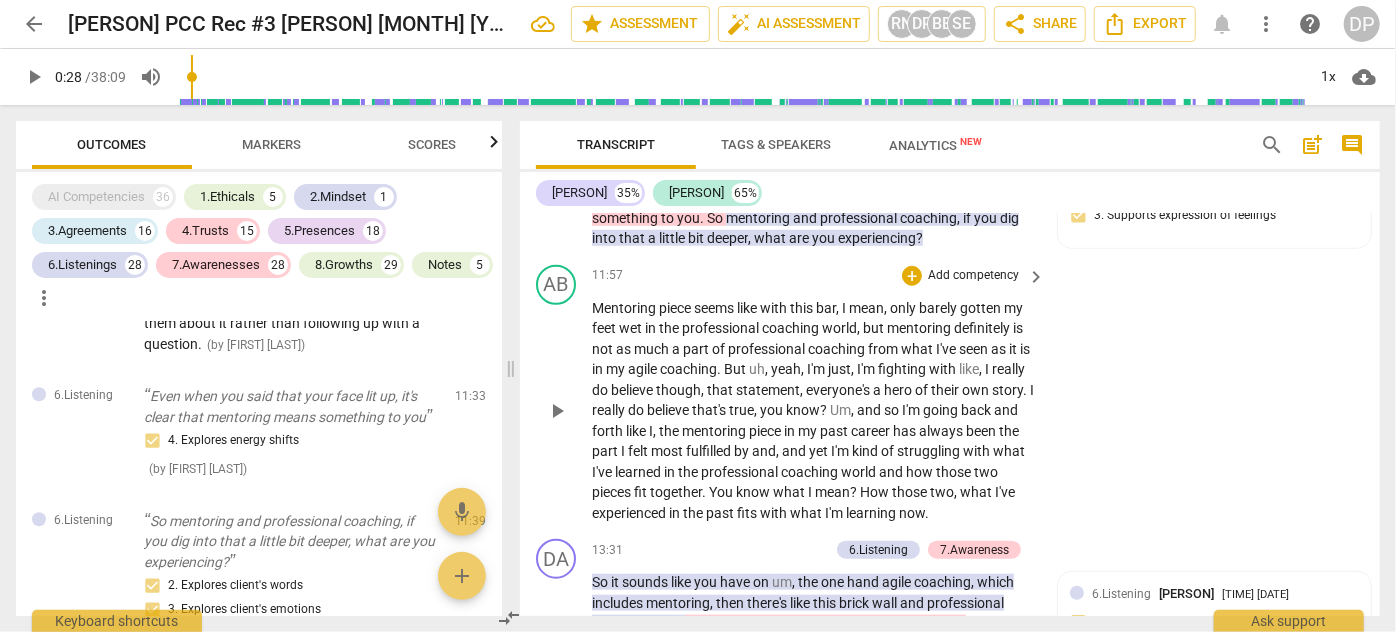 scroll, scrollTop: 4712, scrollLeft: 0, axis: vertical 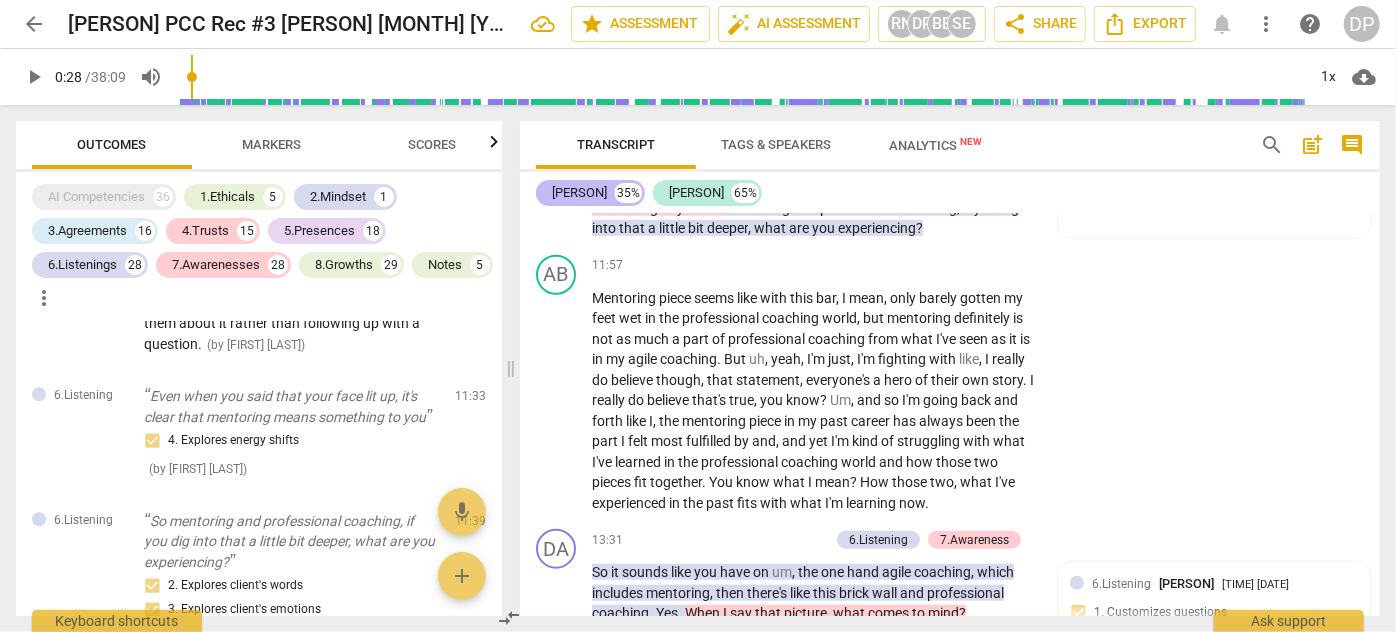 click on "[PERSON]" at bounding box center [579, 193] 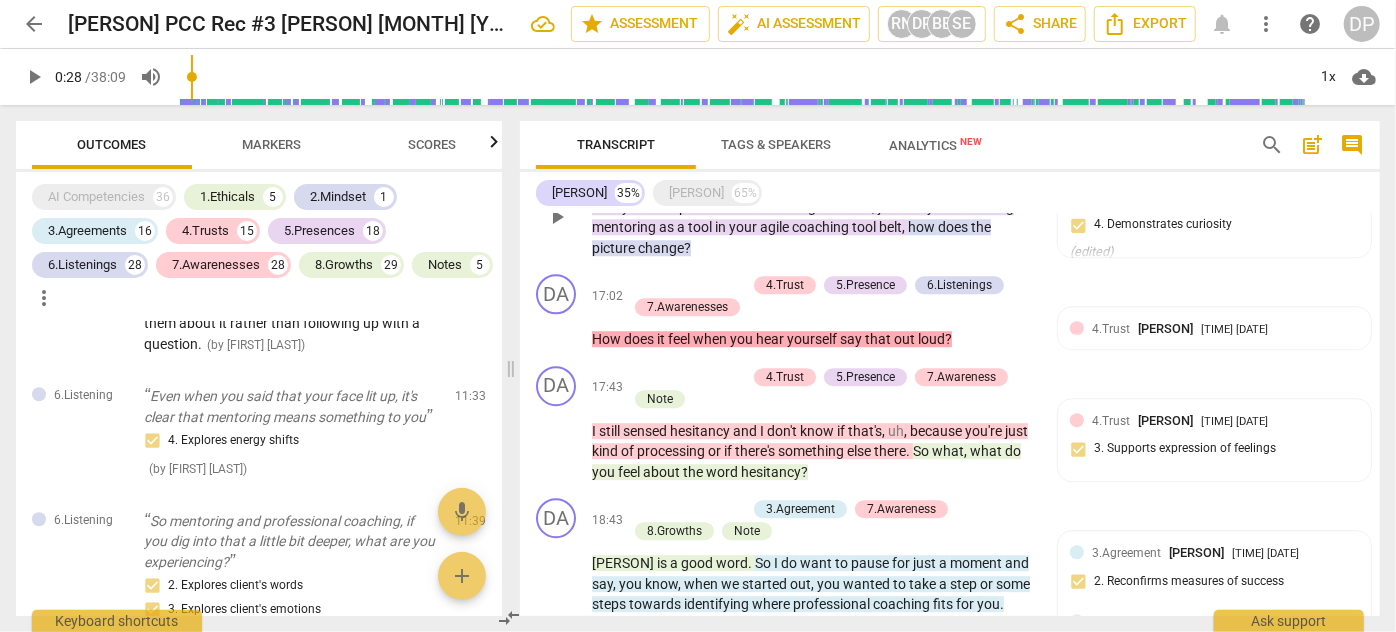 scroll, scrollTop: 2825, scrollLeft: 0, axis: vertical 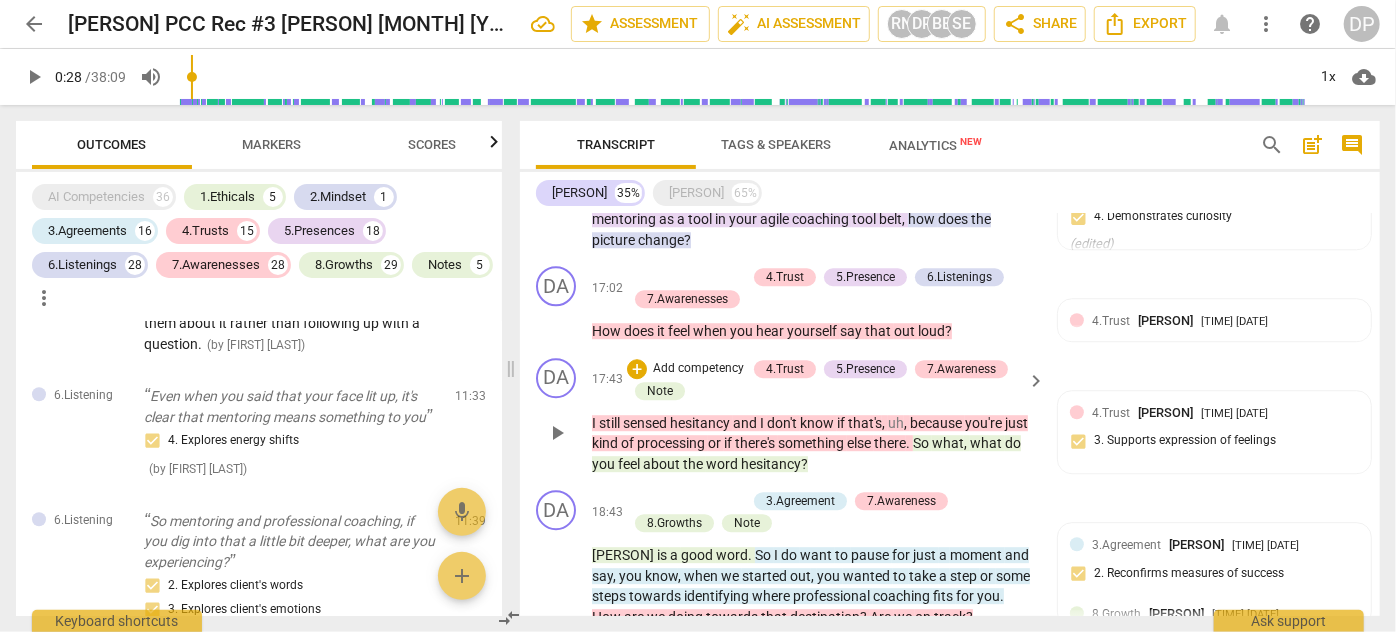 drag, startPoint x: 589, startPoint y: 436, endPoint x: 681, endPoint y: 431, distance: 92.13577 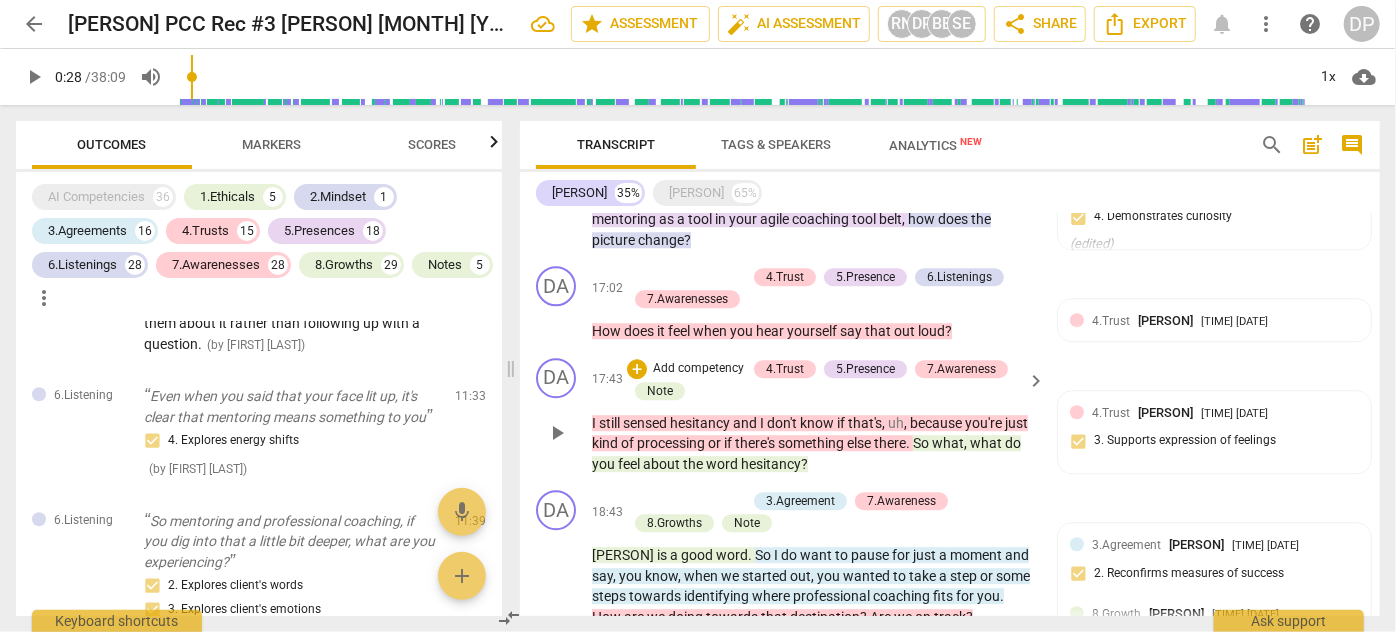 click on "DA play_arrow pause 17:43 + Add competency 4.Trust 5.Presence 7.Awareness Note keyboard_arrow_right I   still   sensed   hesitancy   and   I   don't   know   if   that's ,   uh ,   because   you're   just   kind   of   processing   or   if   there's   something   else   there .   So   what ,   what   do   you   feel   about   the   word   hesitancy ? 4.Trust [PERSON] [TIME] [DATE] 3. Supports expression of feelings 5.Presence [PERSON] [TIME] [DATE] 1. Responds to the whole person (the who) 4. Demonstrates curiosity" at bounding box center (950, 416) 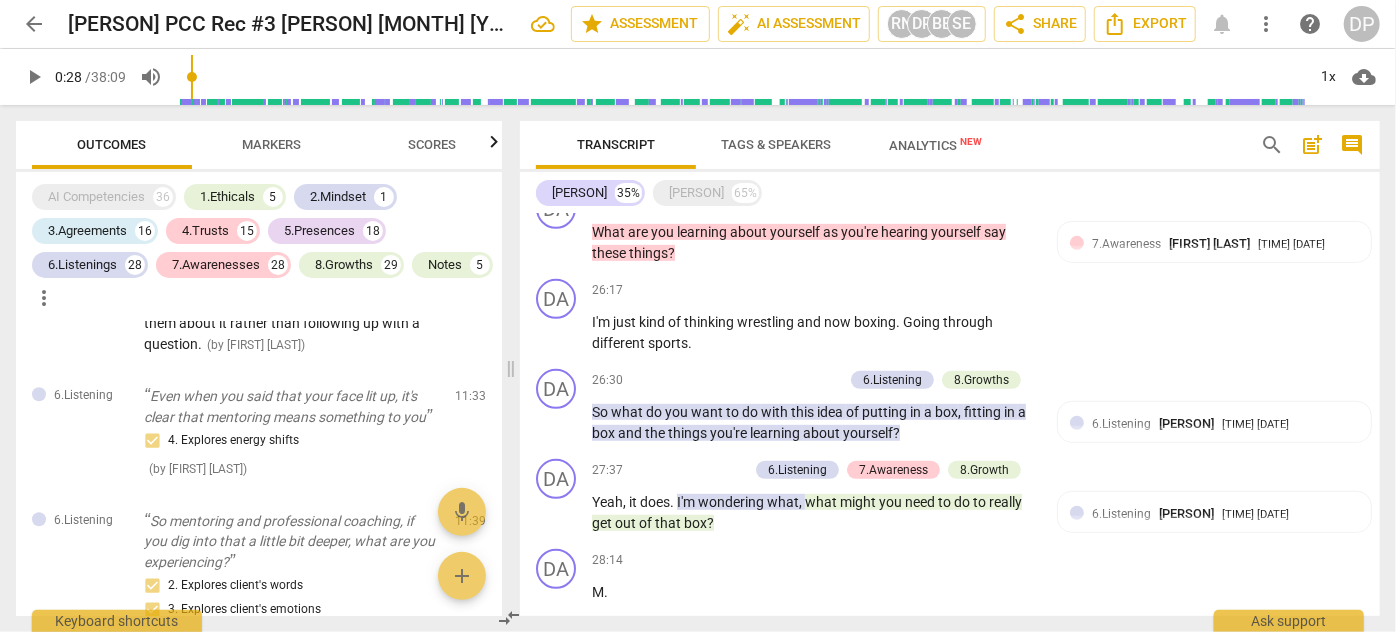 scroll, scrollTop: 4461, scrollLeft: 0, axis: vertical 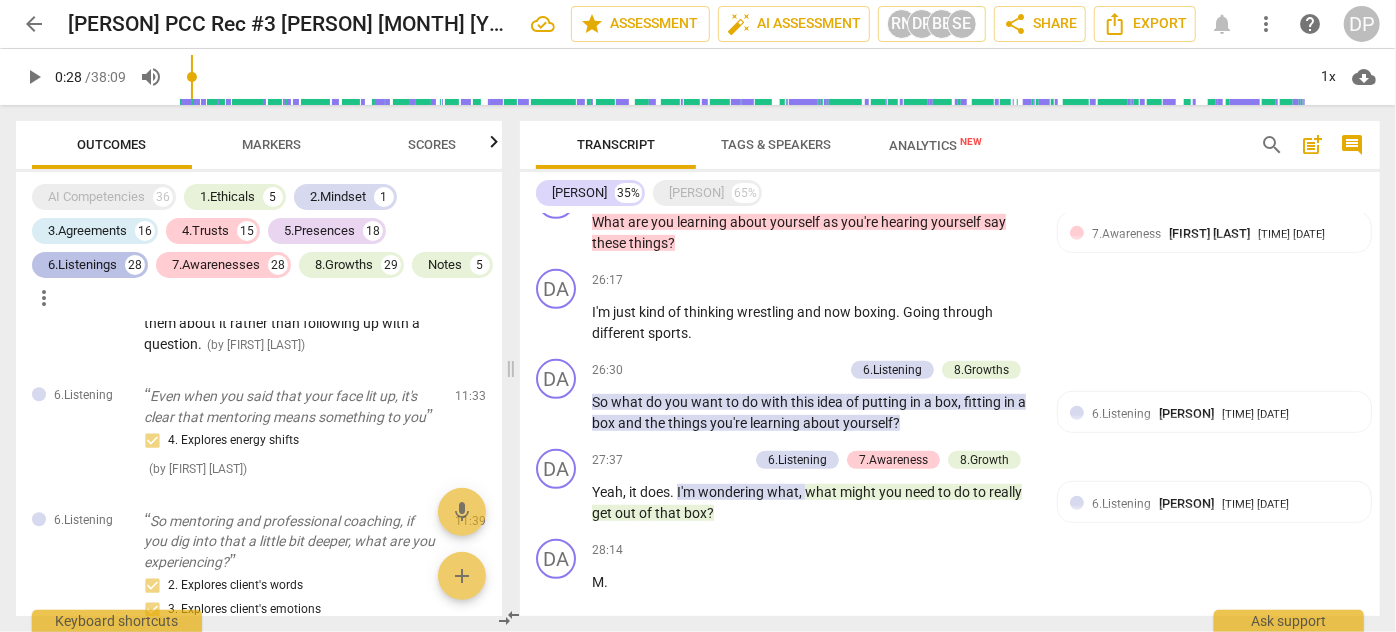 click on "6.Listenings" at bounding box center [82, 265] 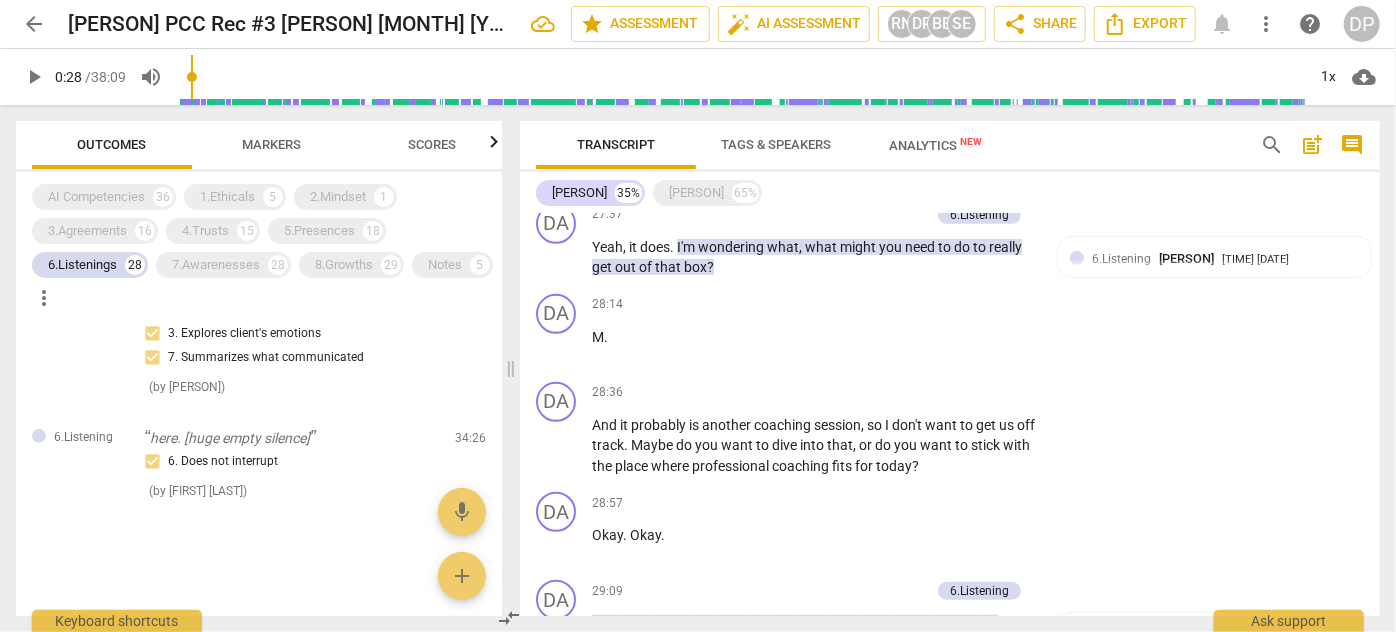 scroll, scrollTop: 1924, scrollLeft: 0, axis: vertical 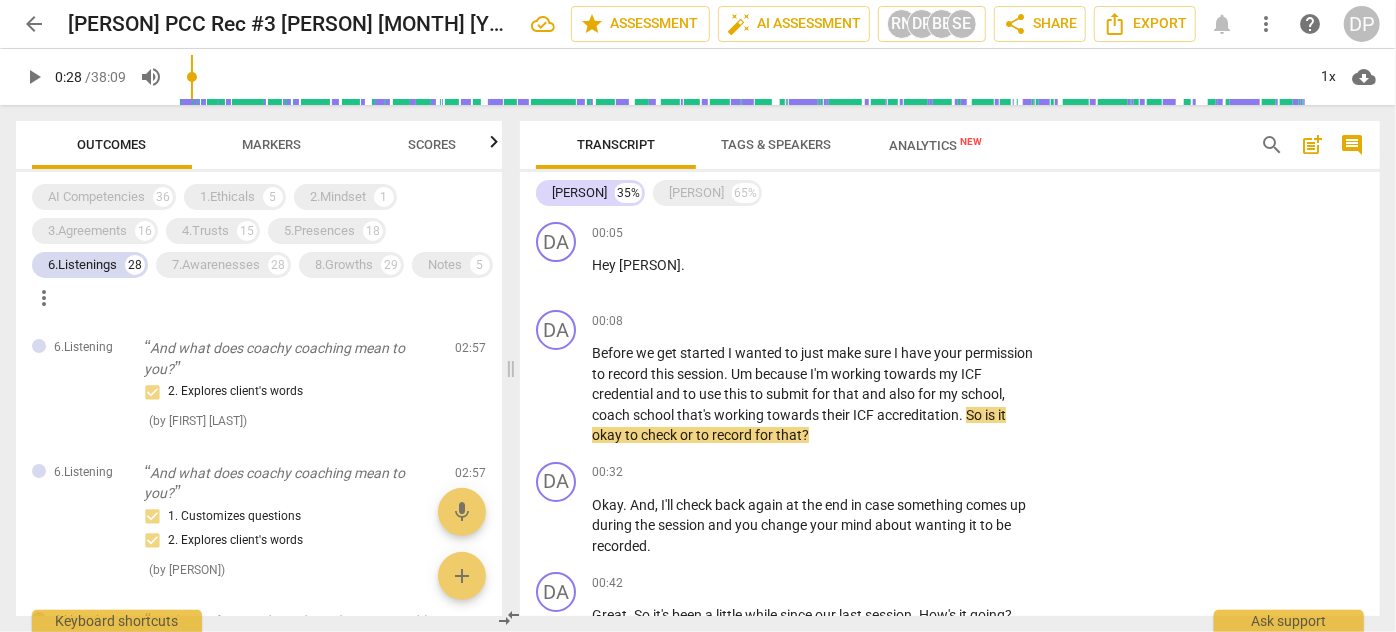 click on "post_add" at bounding box center [1312, 145] 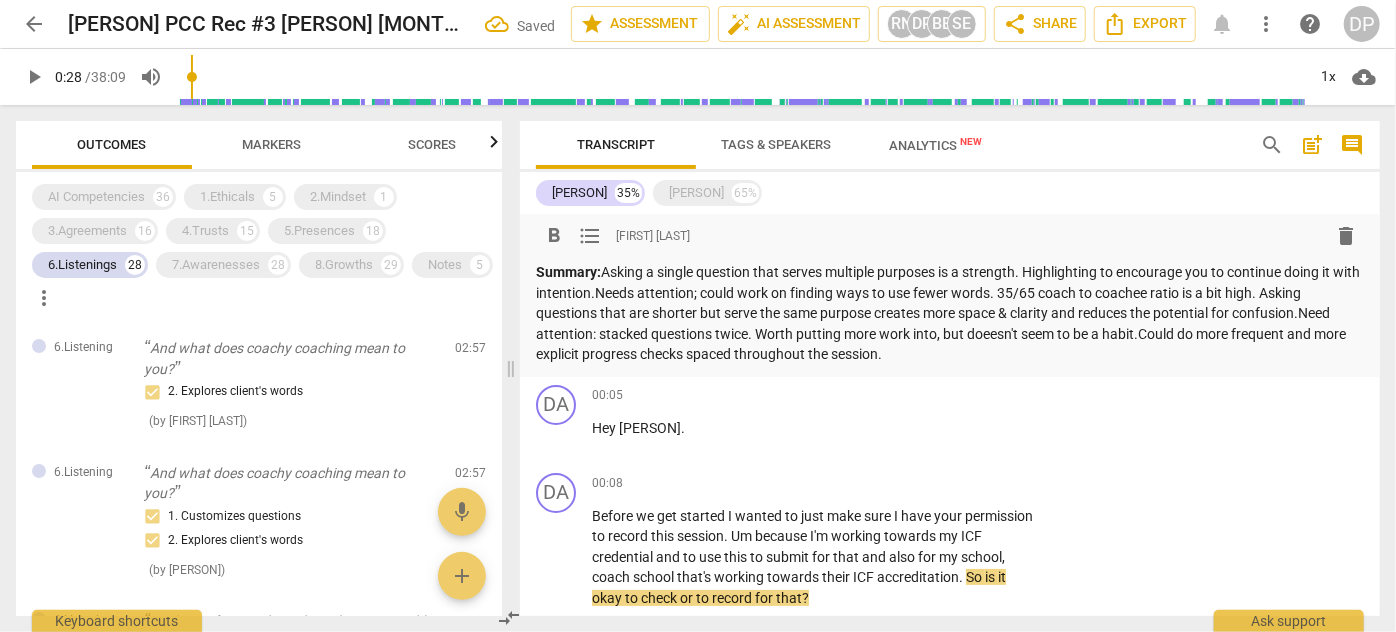 click on "Summary:   Asking a single question that serves multiple purposes is a strength. Highlighting this to encourage you to continue doing it with intention.Needs attention; could work on finding ways to use fewer words. 35/65 coach to coachee ratio is a bit high. Asking questions that are shorter but serve the same purpose creates more space & clarity and reduces the potential for confusion.Need attention: stacked questions twice. Worth putting more work into, but doeesn't seem to be a habit.Could do more frequent and more explicit progress checks spaced throughout the session." at bounding box center (950, 313) 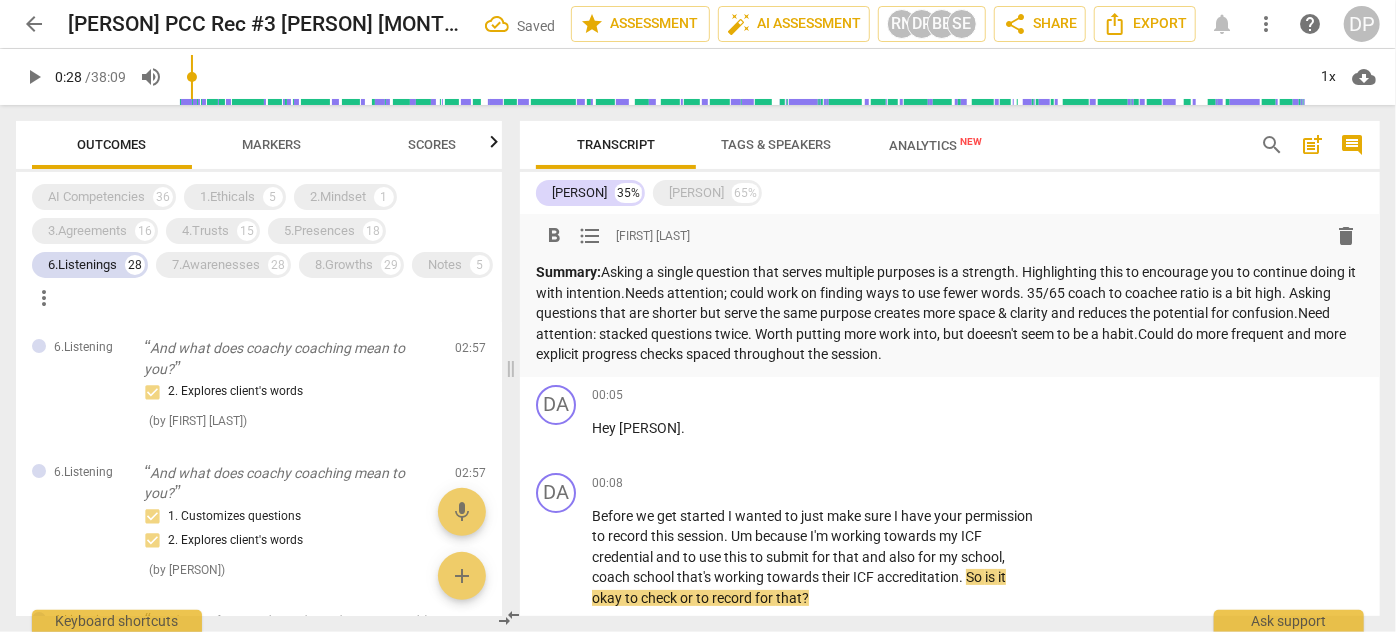 click on "Summary:   Asking a single question that serves multiple purposes is a strength. Highlighting this to encourage you to continue doing it with intention.Needs attention; could work on finding ways to use fewer words. 35/65 coach to coachee ratio is a bit high. Asking questions that are shorter but serve the same purpose creates more space & clarity and reduces the potential for confusion.Need attention: stacked questions twice. Worth putting more work into, but doeesn't seem to be a habit.Could do more frequent and more explicit progress checks spaced throughout the session." at bounding box center [950, 313] 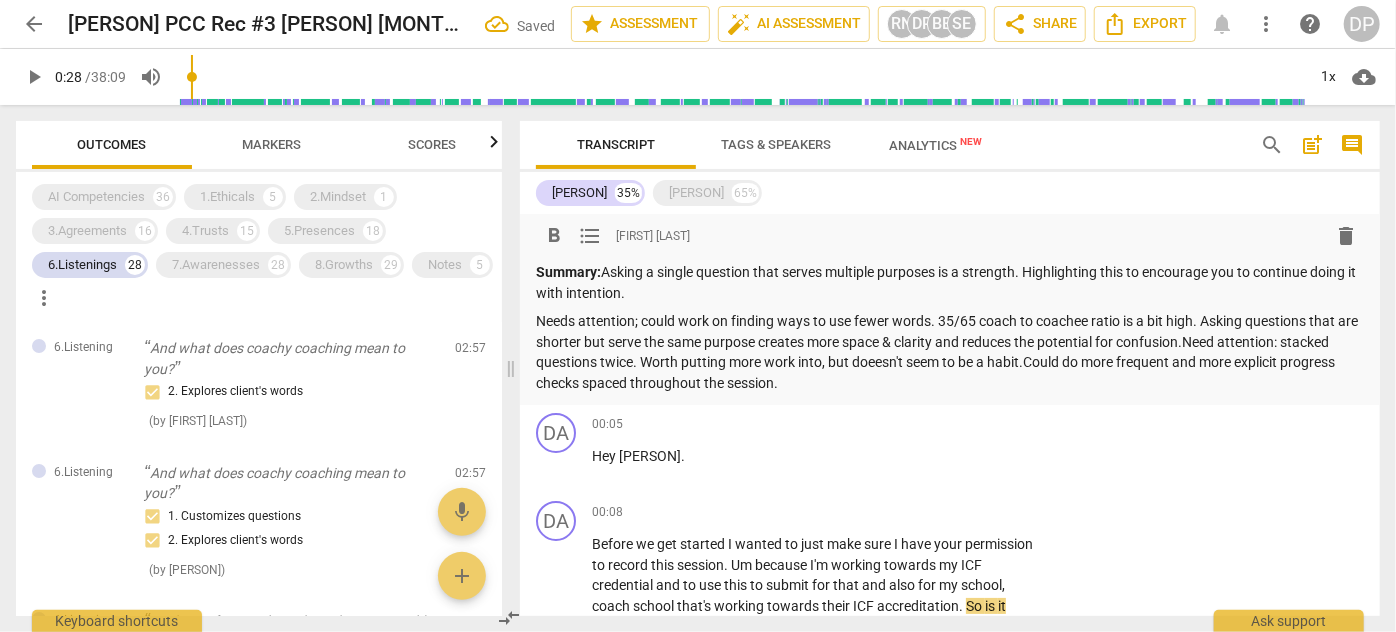 click on "Needs attention; could work on finding ways to use fewer words. 35/65 coach to coachee ratio is a bit high. Asking questions that are shorter but serve the same purpose creates more space & clarity and reduces the potential for confusion.Need attention: stacked questions twice. Worth putting more work into, but doeesn't seem to be a habit.Could do more frequent and more explicit progress checks spaced throughout the session." at bounding box center [950, 352] 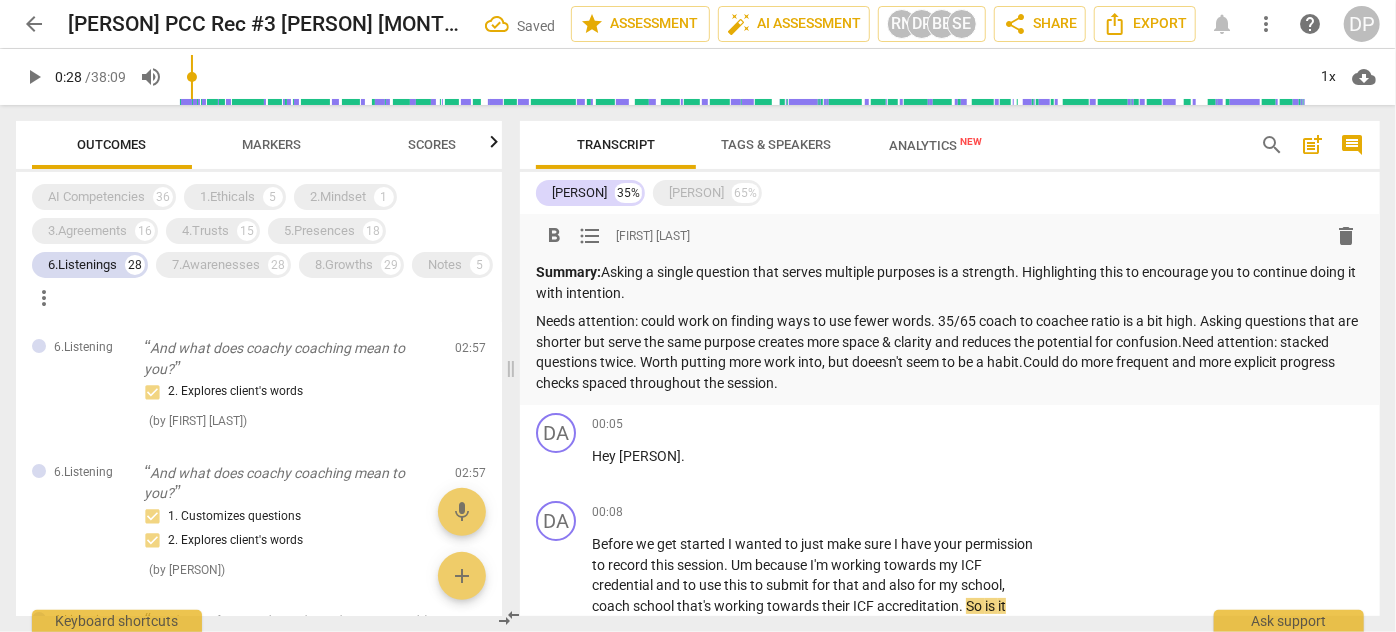click on "Needs attention: could work on finding ways to use fewer words. 35/65 coach to coachee ratio is a bit high. Asking questions that are shorter but serve the same purpose creates more space & clarity and reduces the potential for confusion.Need attention: stacked questions twice. Worth putting more work into, but doeesn't seem to be a habit.Could do more frequent and more explicit progress checks spaced throughout the session." at bounding box center [950, 352] 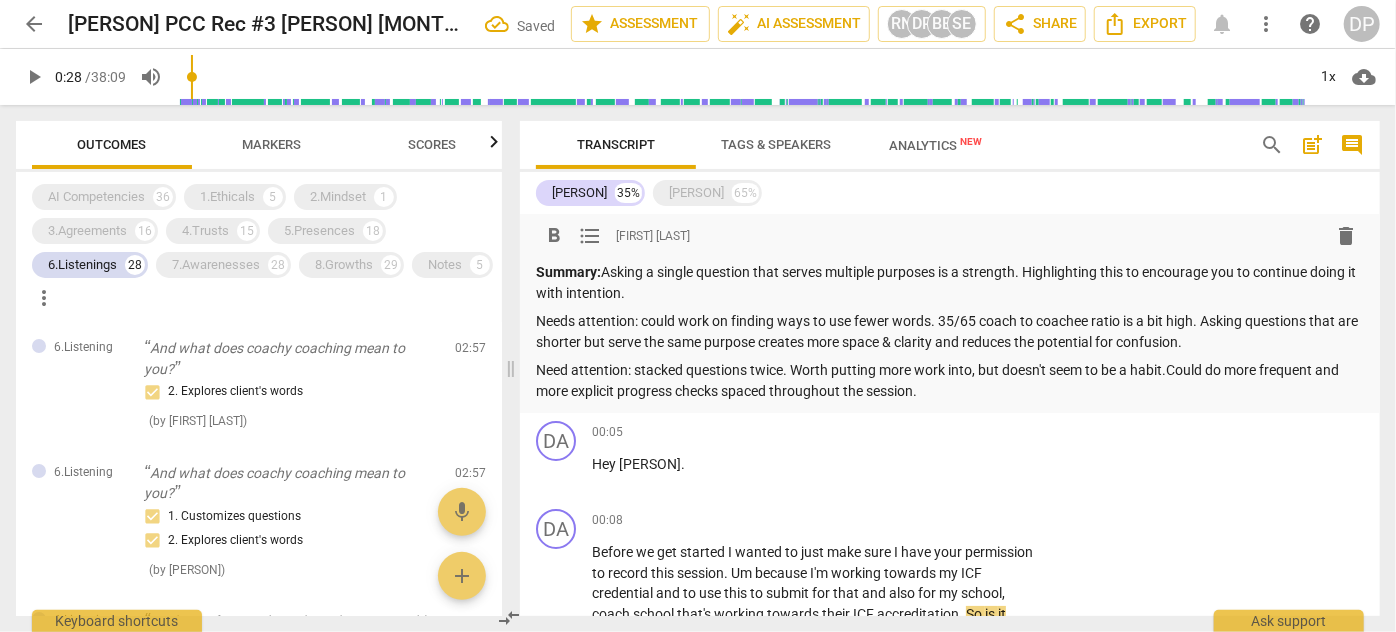 click on "Need attention: stacked questions twice. Worth putting more work into, but doesn't seem to be a habit.Could do more frequent and more explicit progress checks spaced throughout the session." at bounding box center [950, 380] 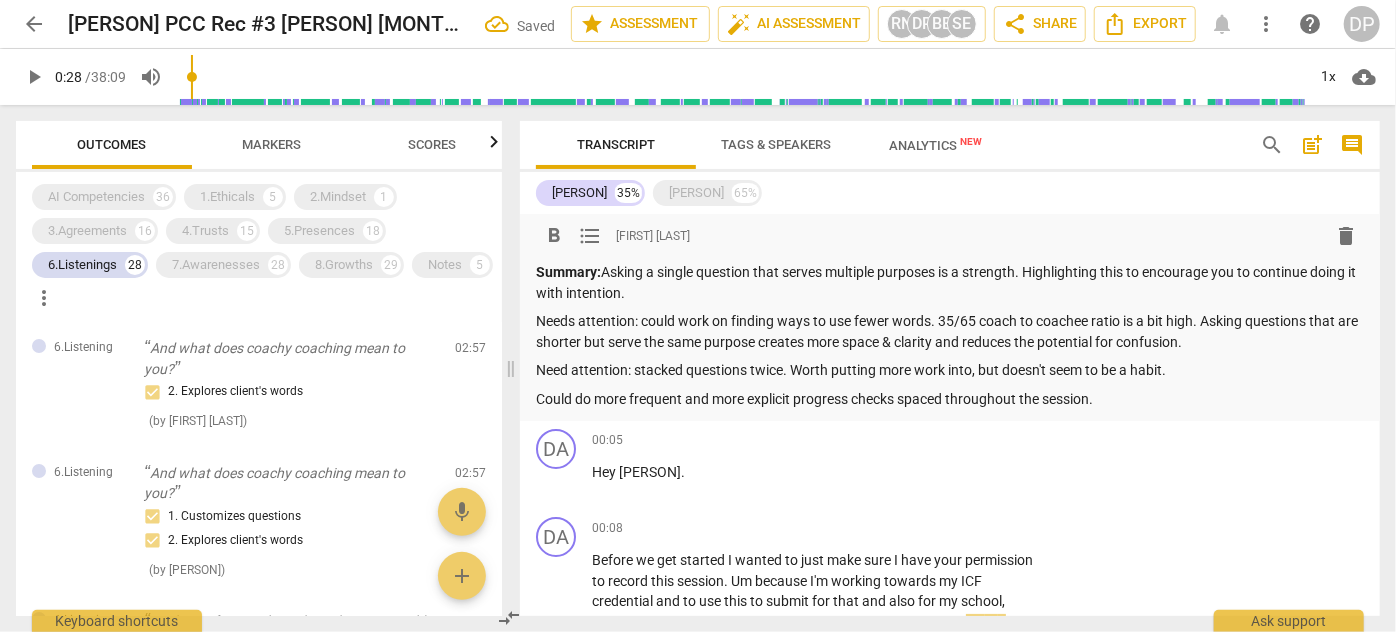 click on "[FIRST] [LAST]" at bounding box center [653, 236] 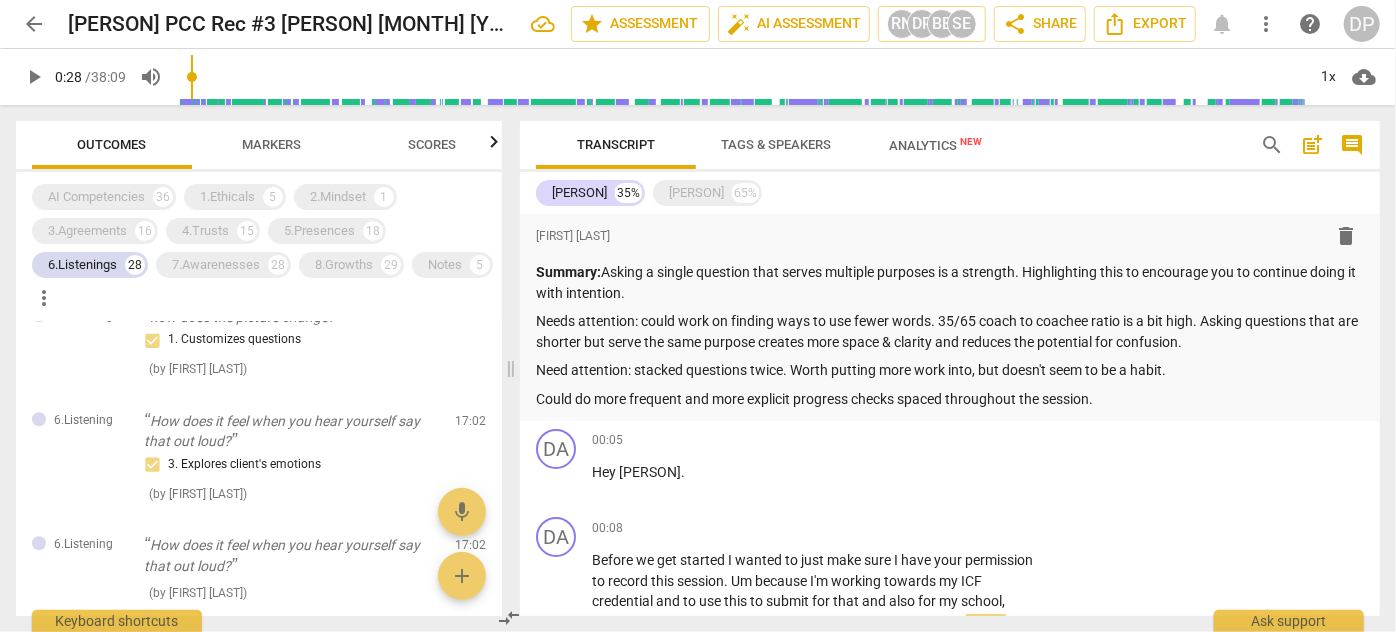 scroll, scrollTop: 2818, scrollLeft: 0, axis: vertical 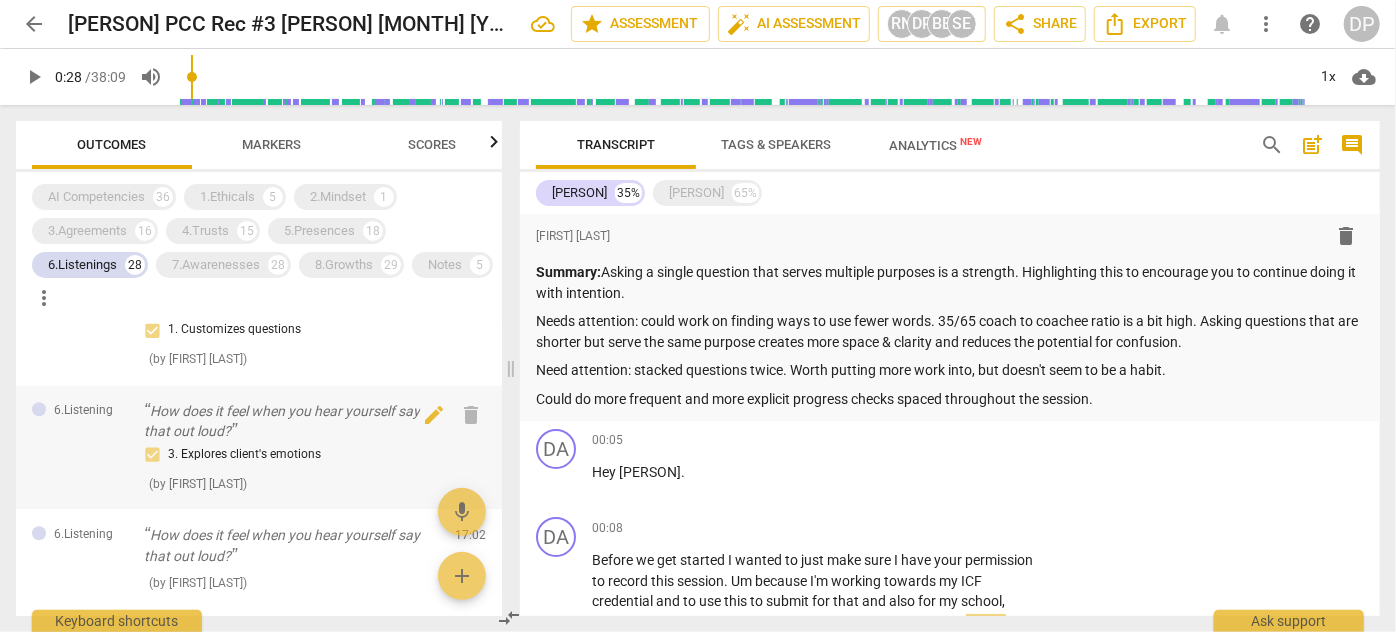click on "How does it feel when you hear yourself say that out loud?" at bounding box center (291, 421) 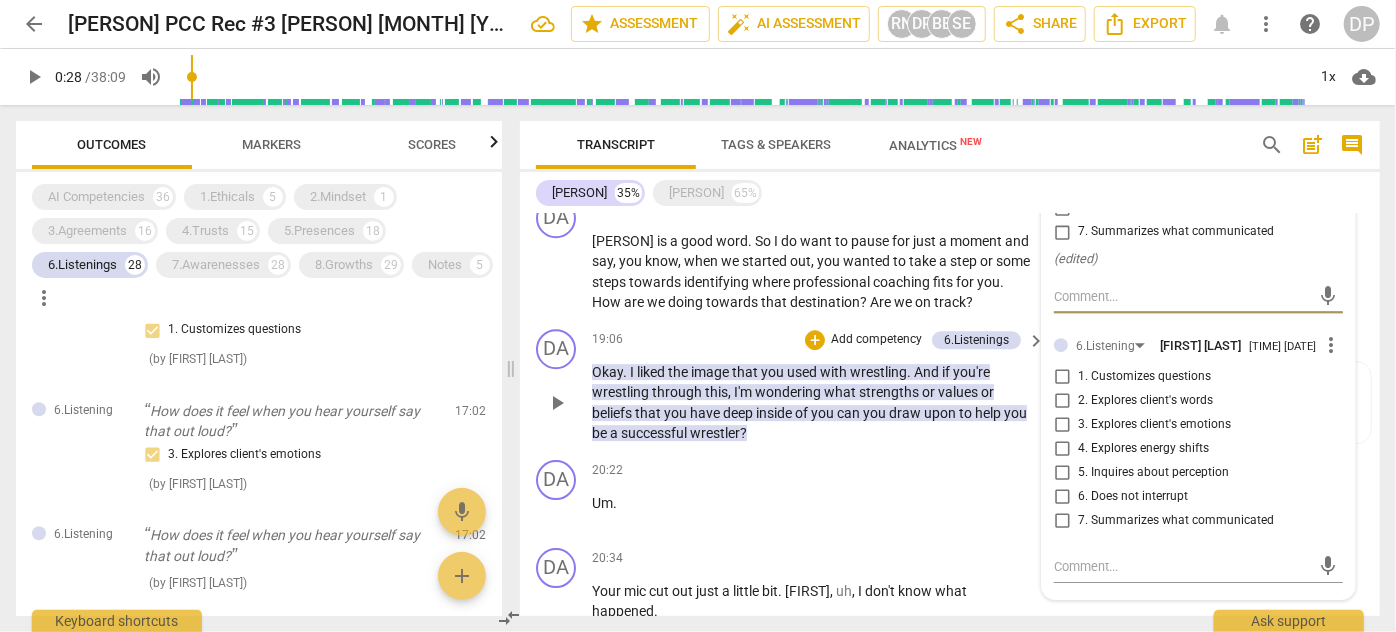 scroll, scrollTop: 3113, scrollLeft: 0, axis: vertical 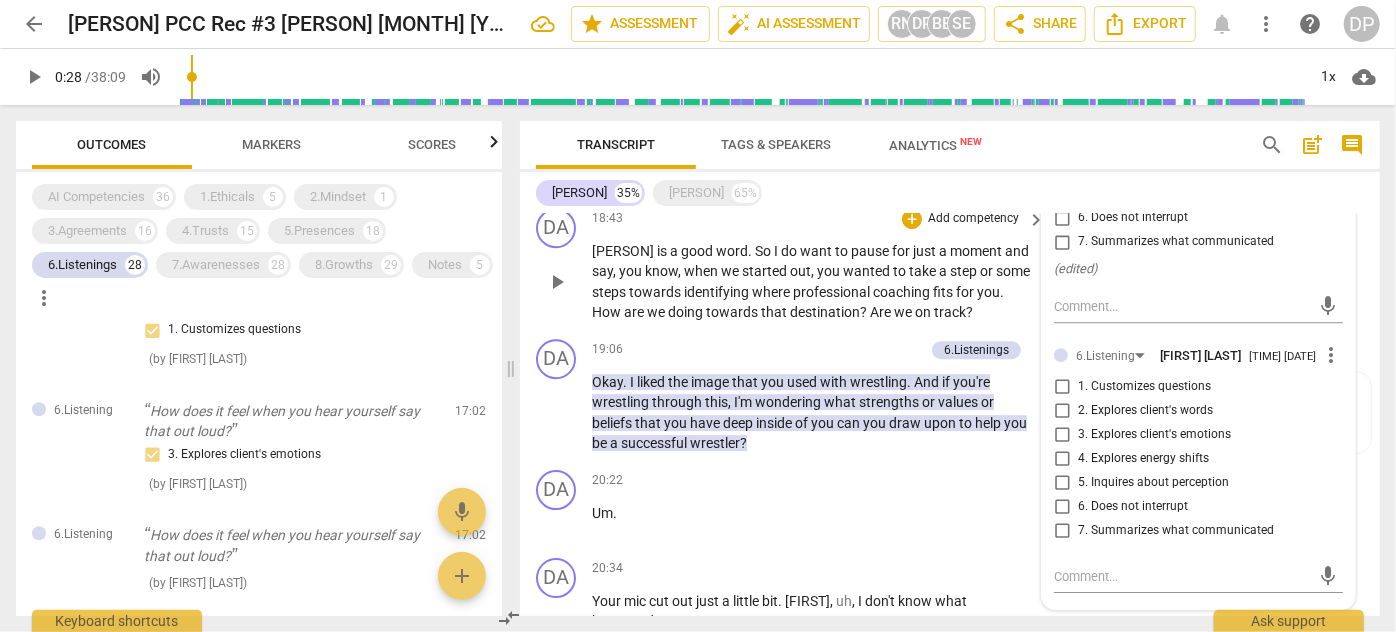 click on "out" at bounding box center (800, 271) 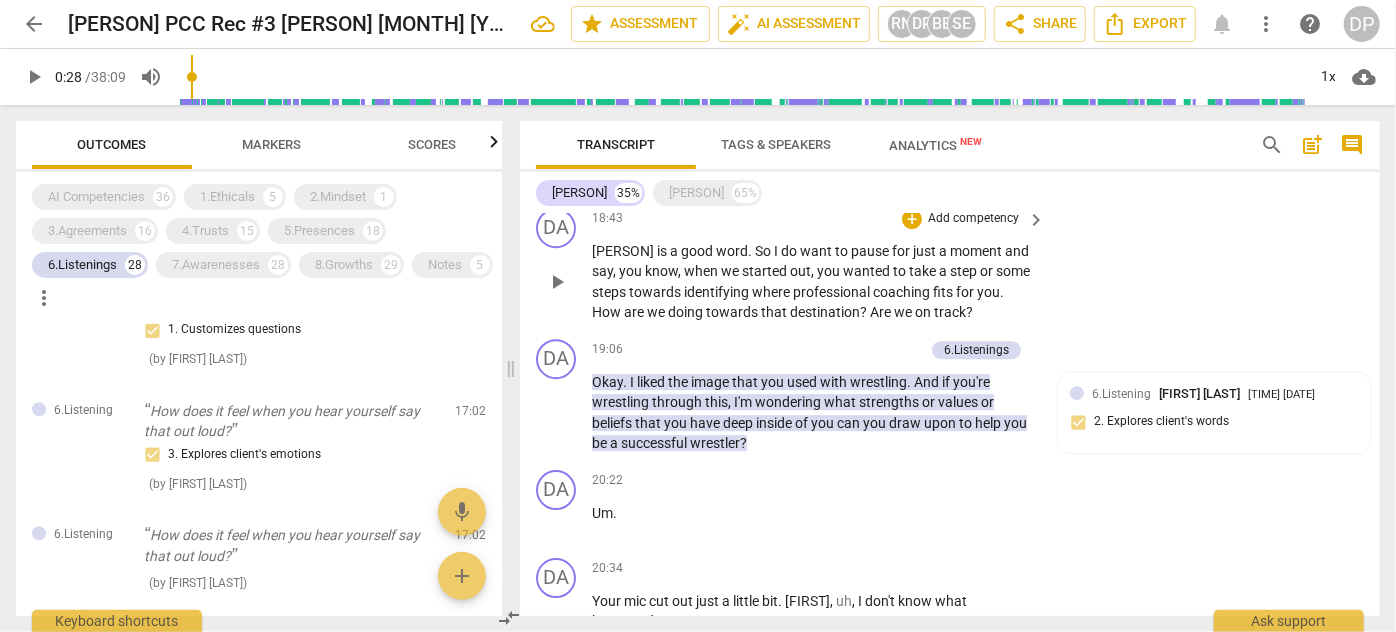 scroll, scrollTop: 4056, scrollLeft: 0, axis: vertical 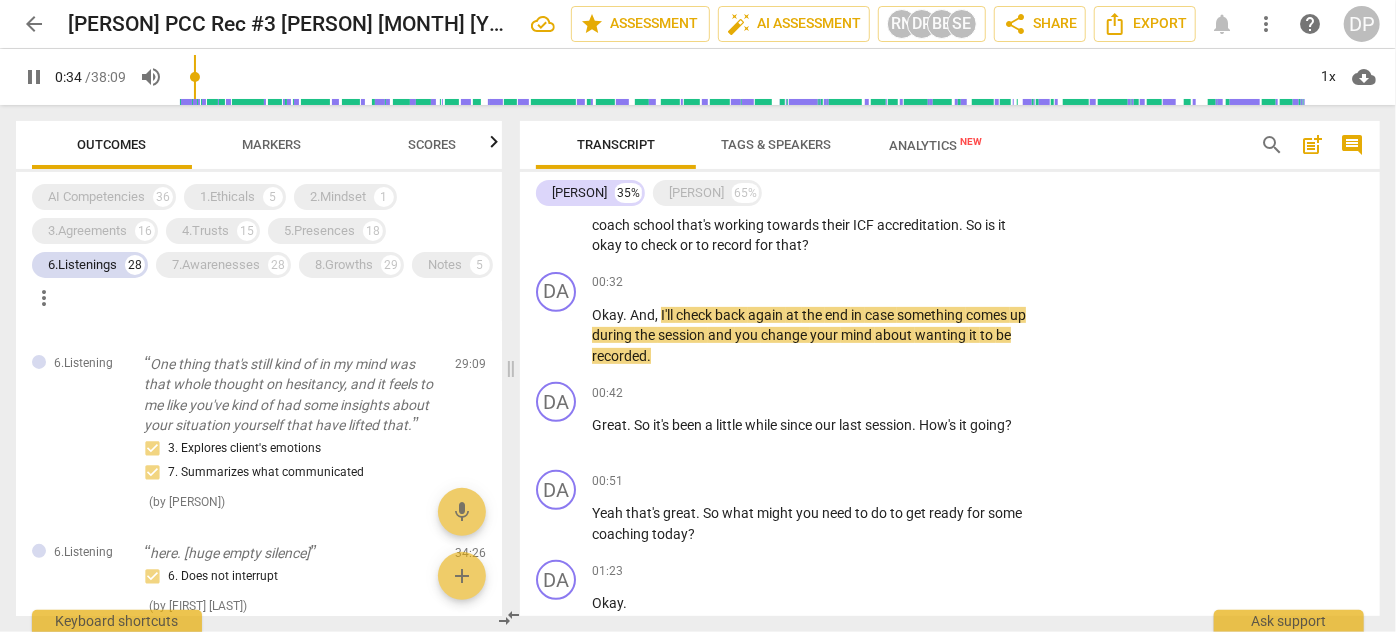 click on "pause" at bounding box center (34, 77) 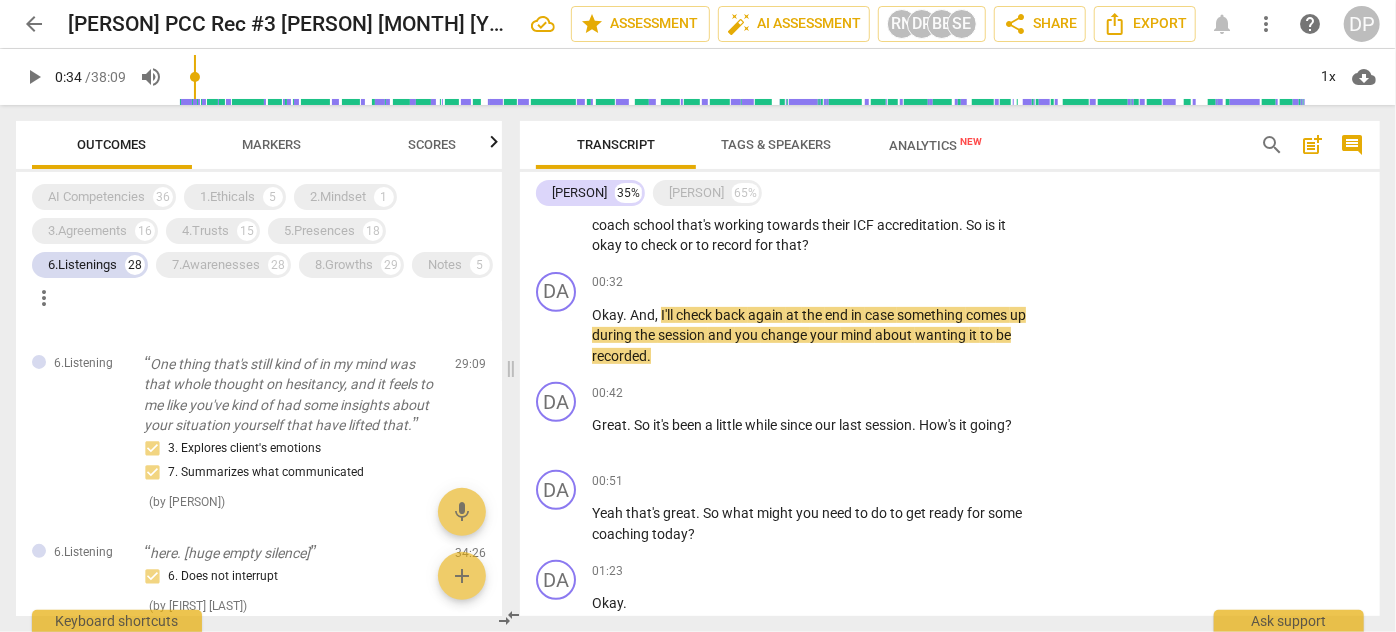 type on "34" 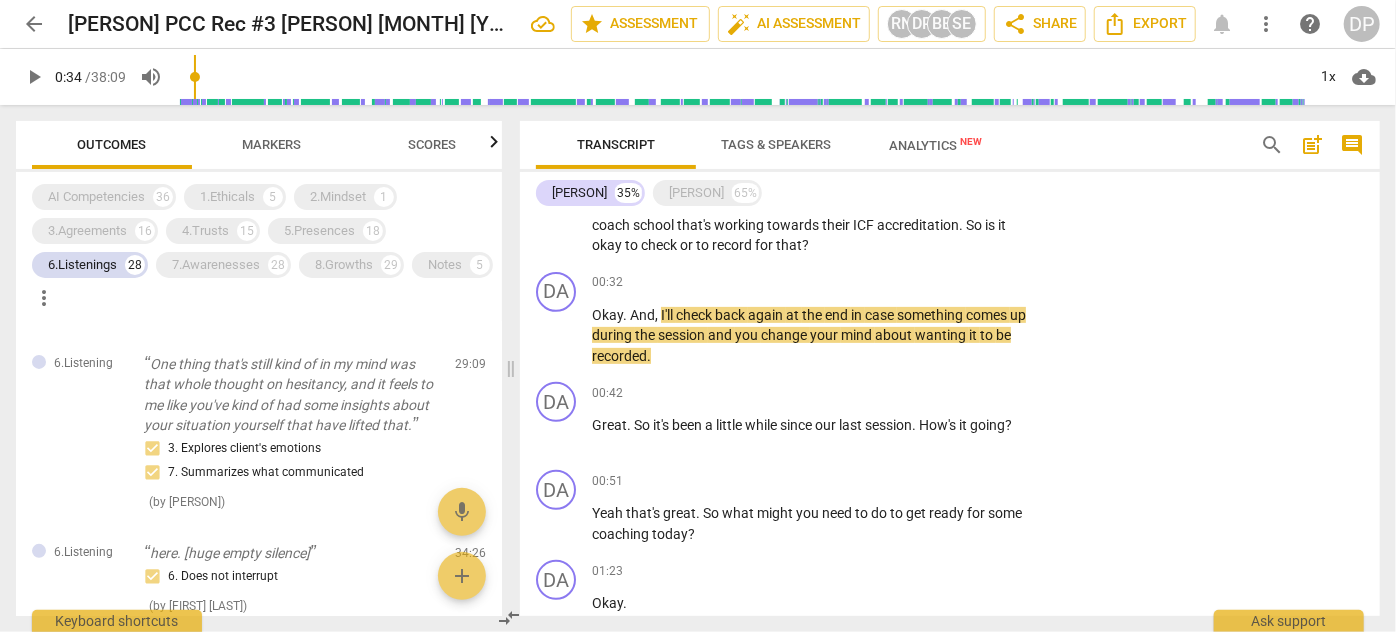 type 